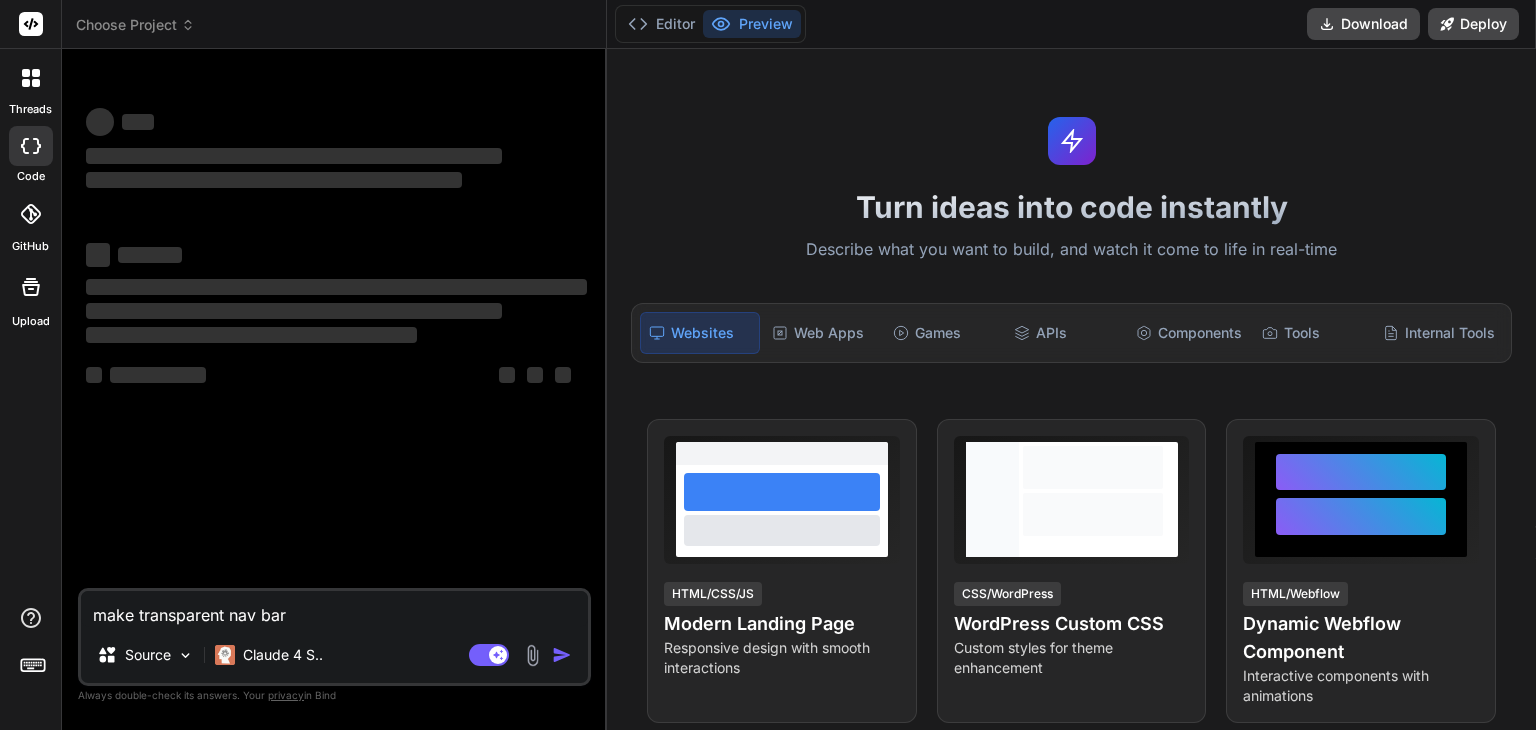 scroll, scrollTop: 0, scrollLeft: 0, axis: both 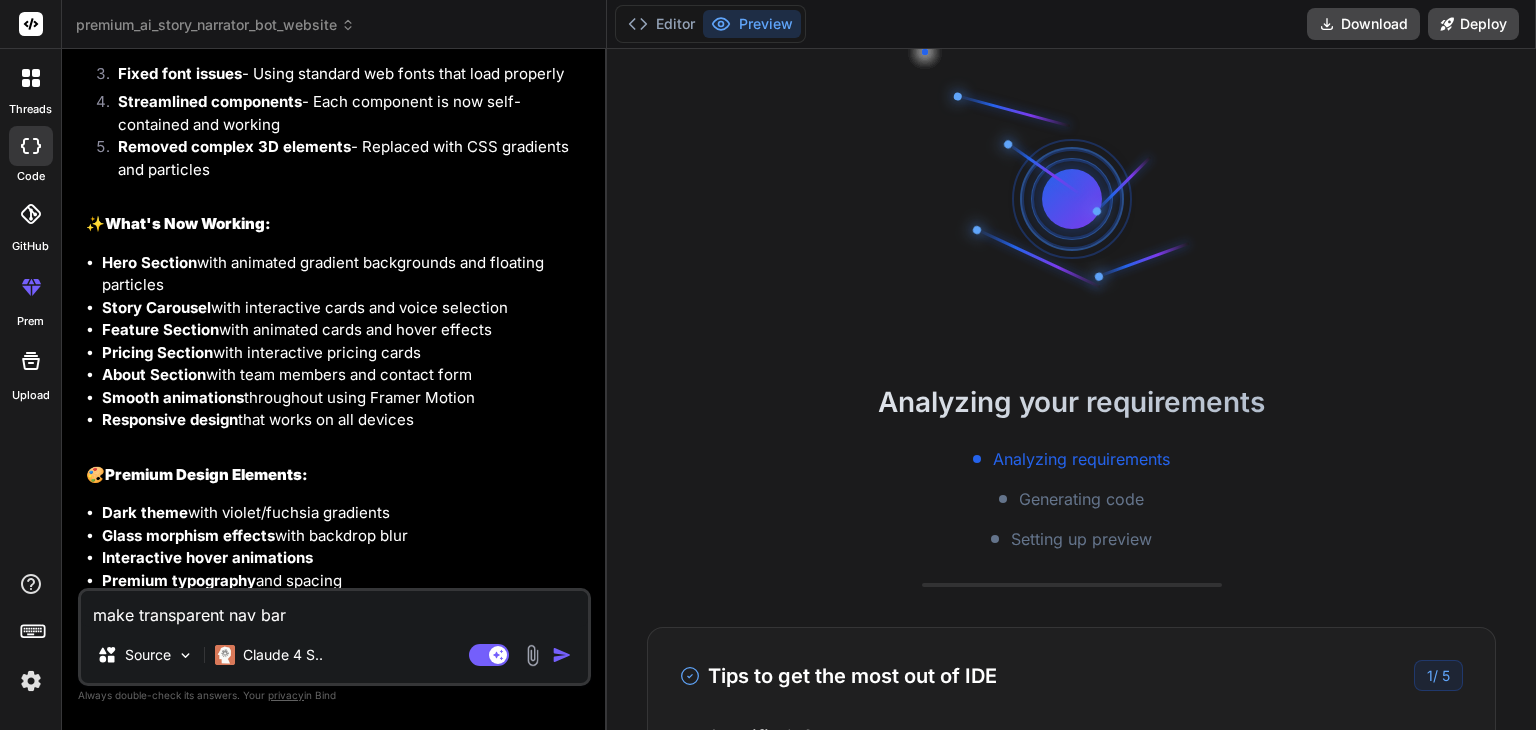 click at bounding box center (31, 681) 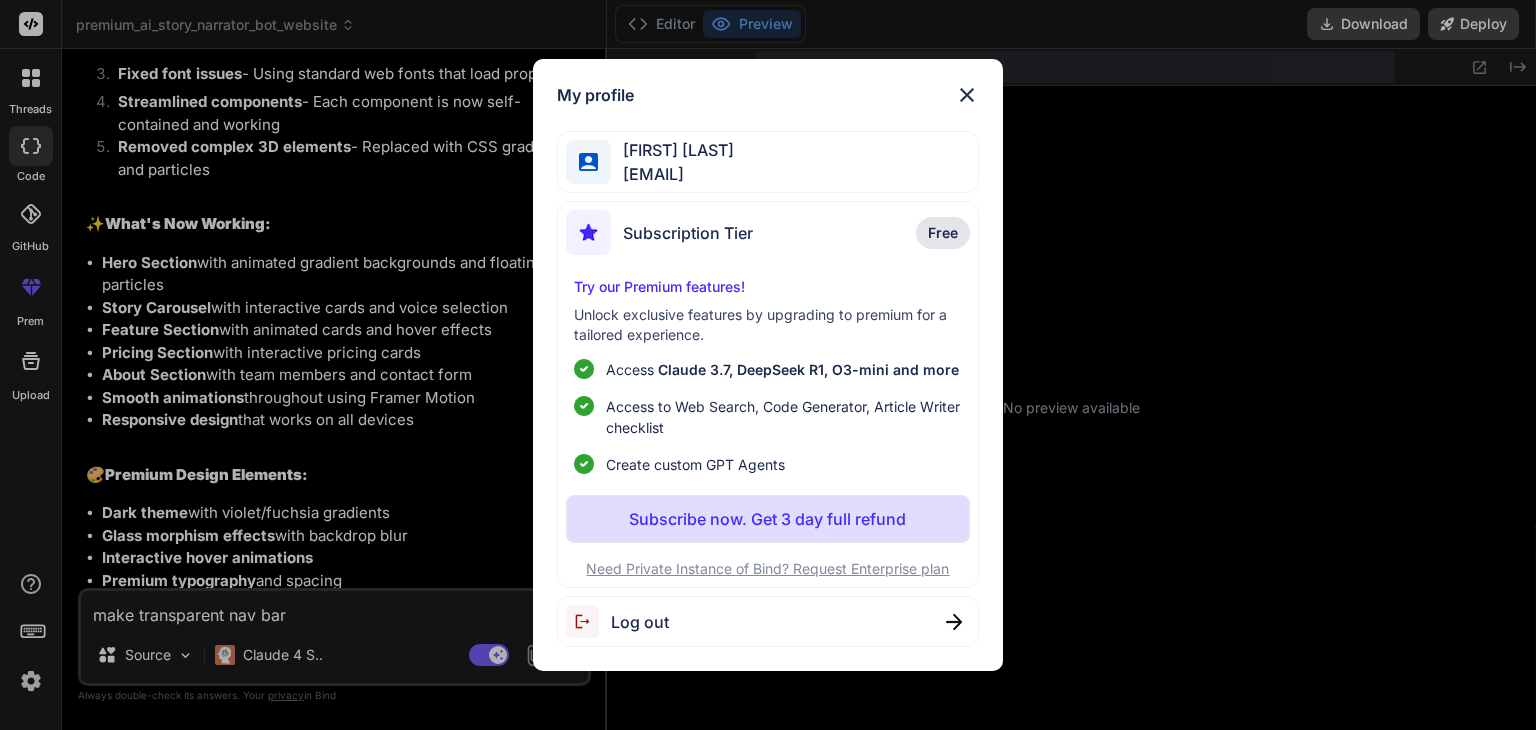 scroll, scrollTop: 248, scrollLeft: 0, axis: vertical 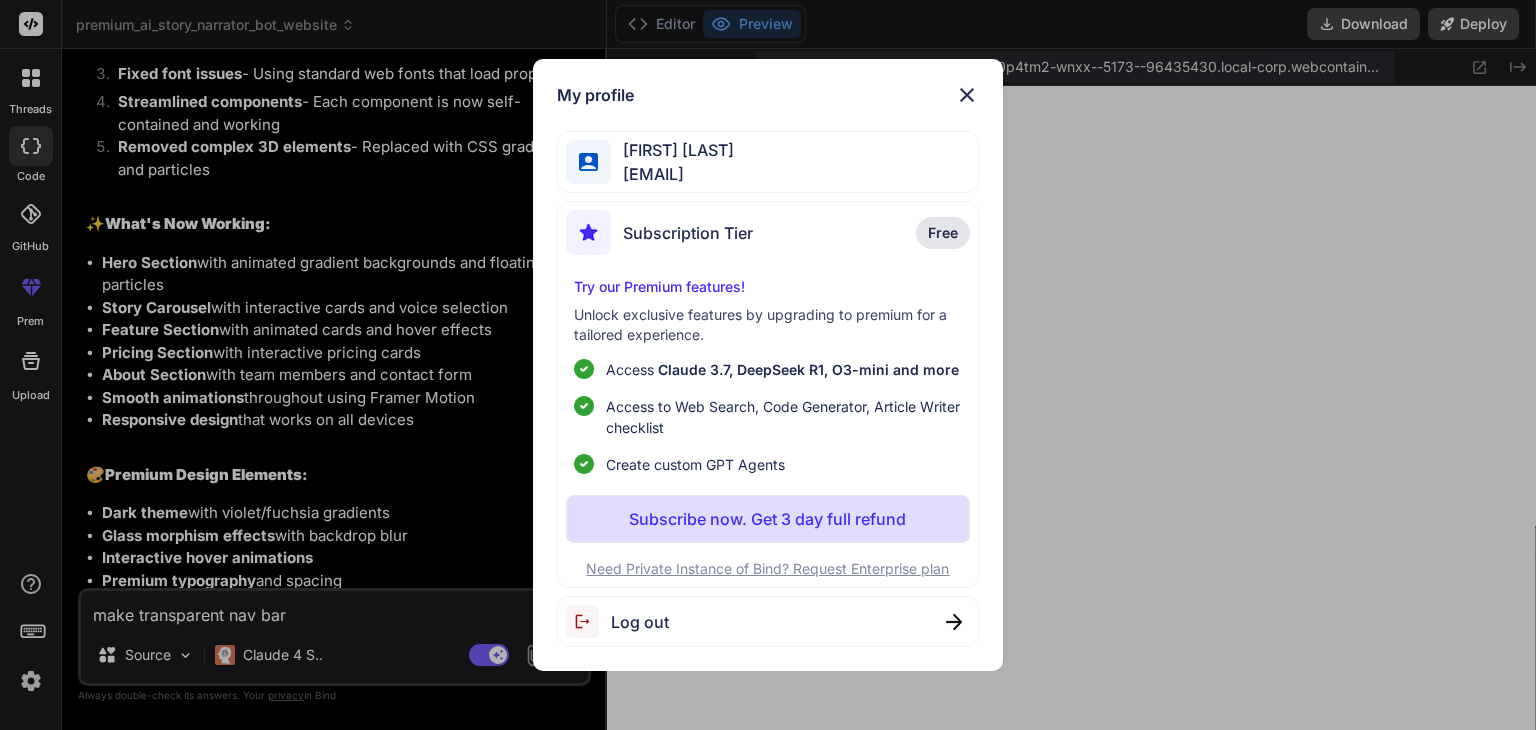 click at bounding box center (967, 95) 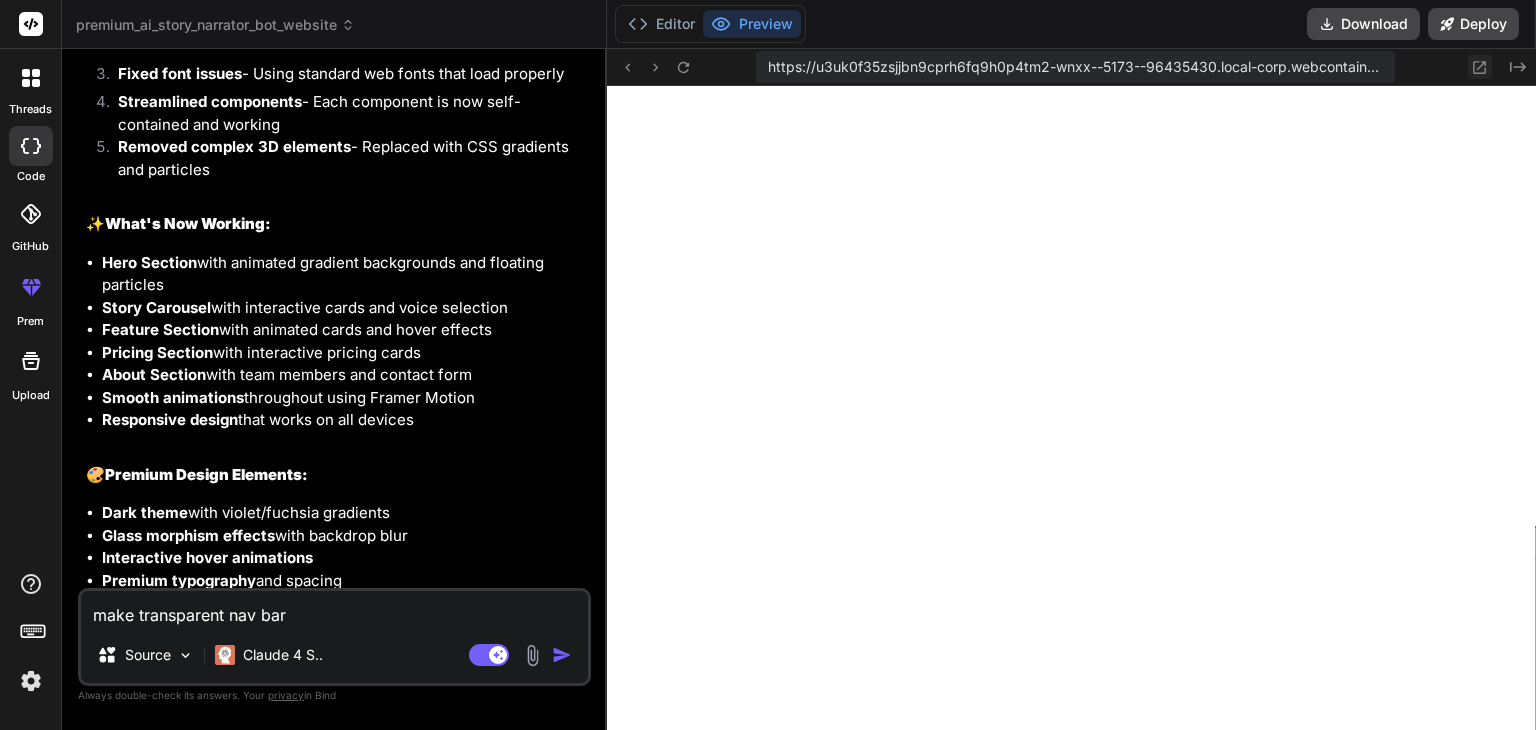 click 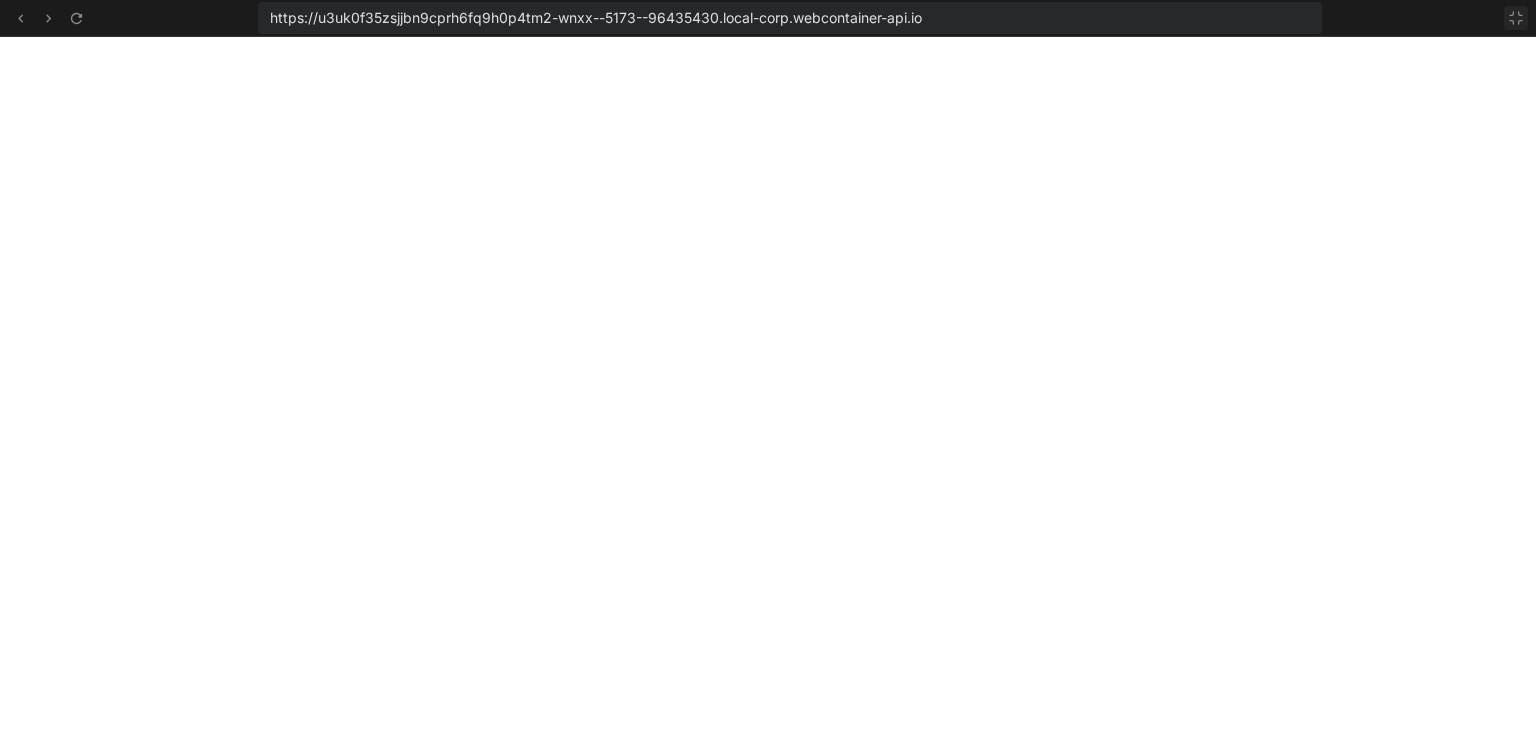 click 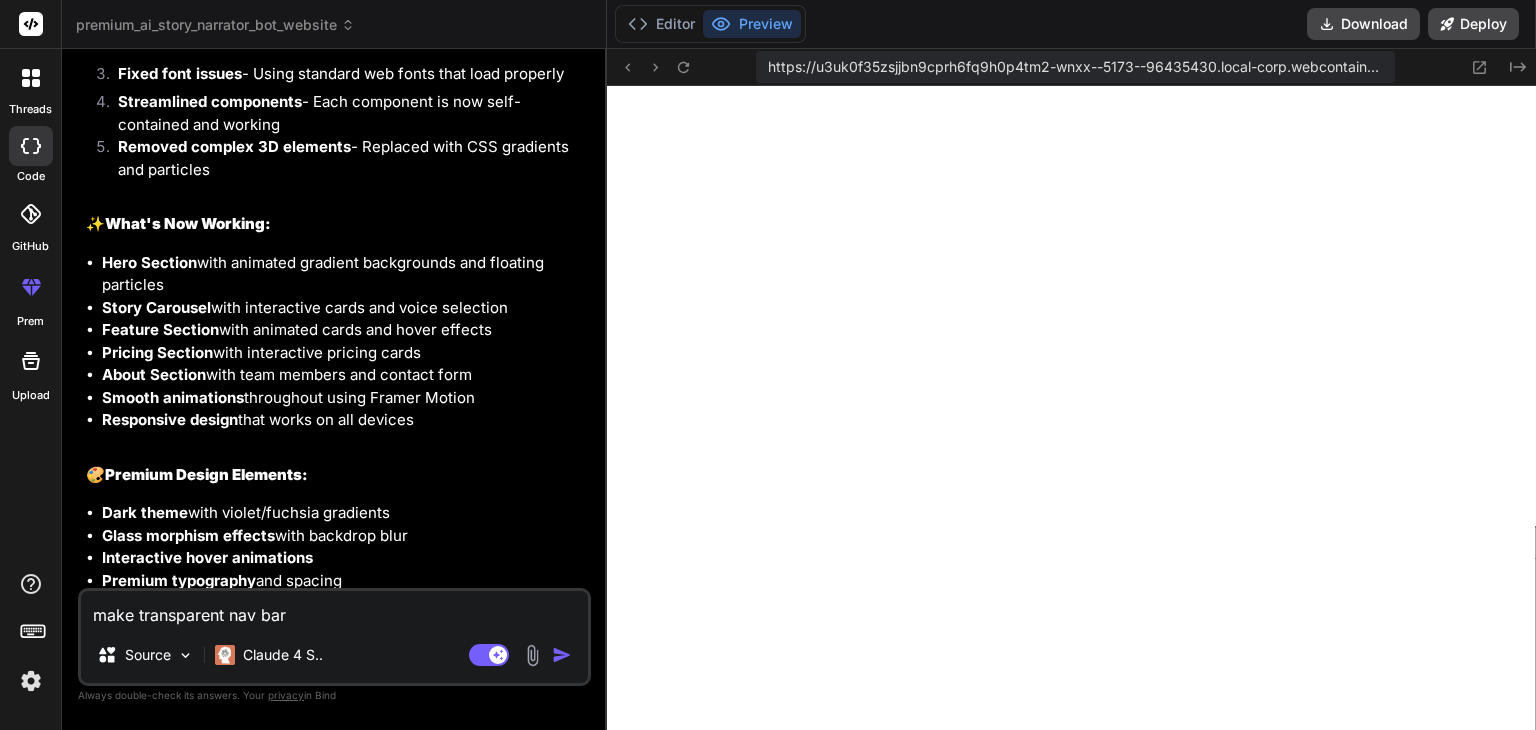 scroll, scrollTop: 7608, scrollLeft: 0, axis: vertical 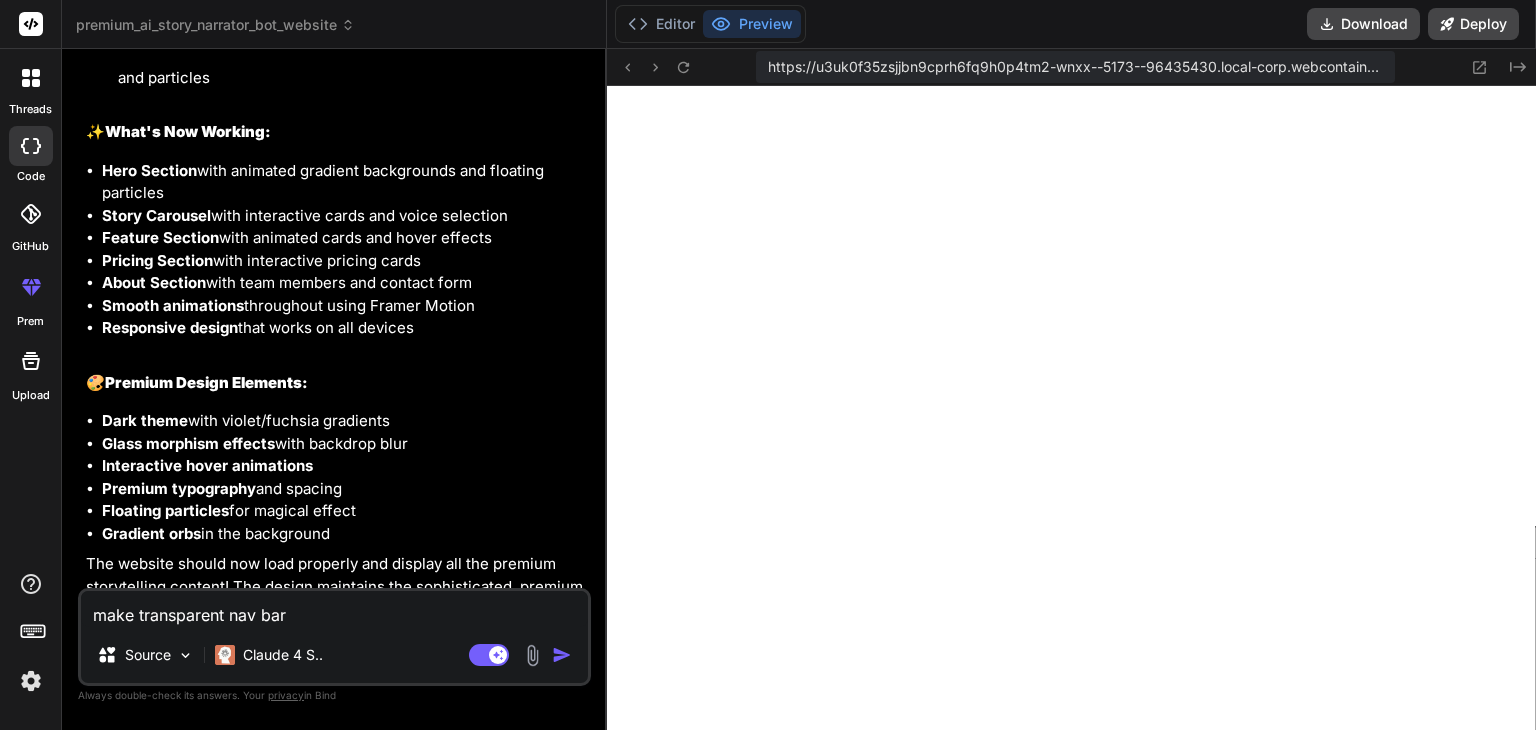 click on "make transparent nav bar" at bounding box center (334, 609) 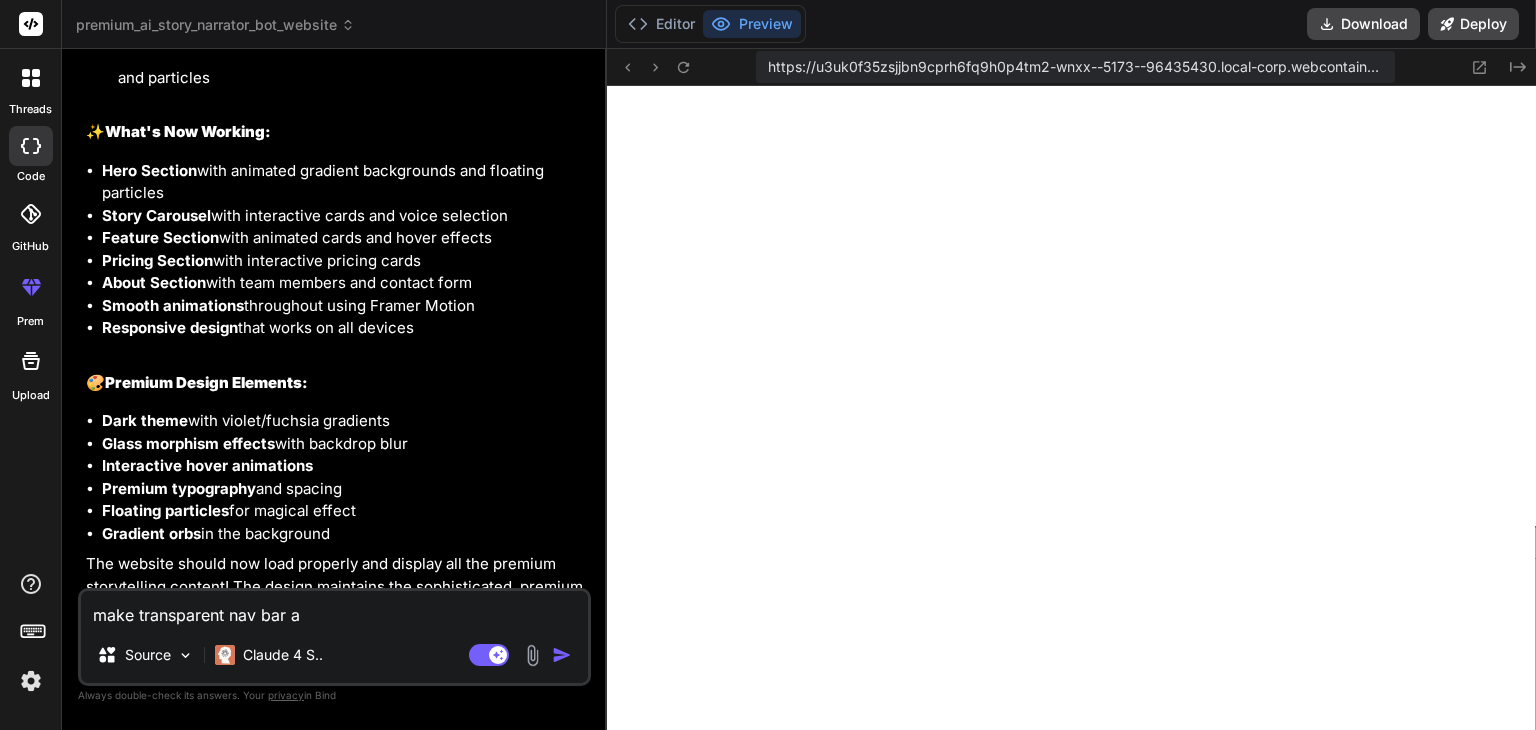 type on "make transparent nav bar an" 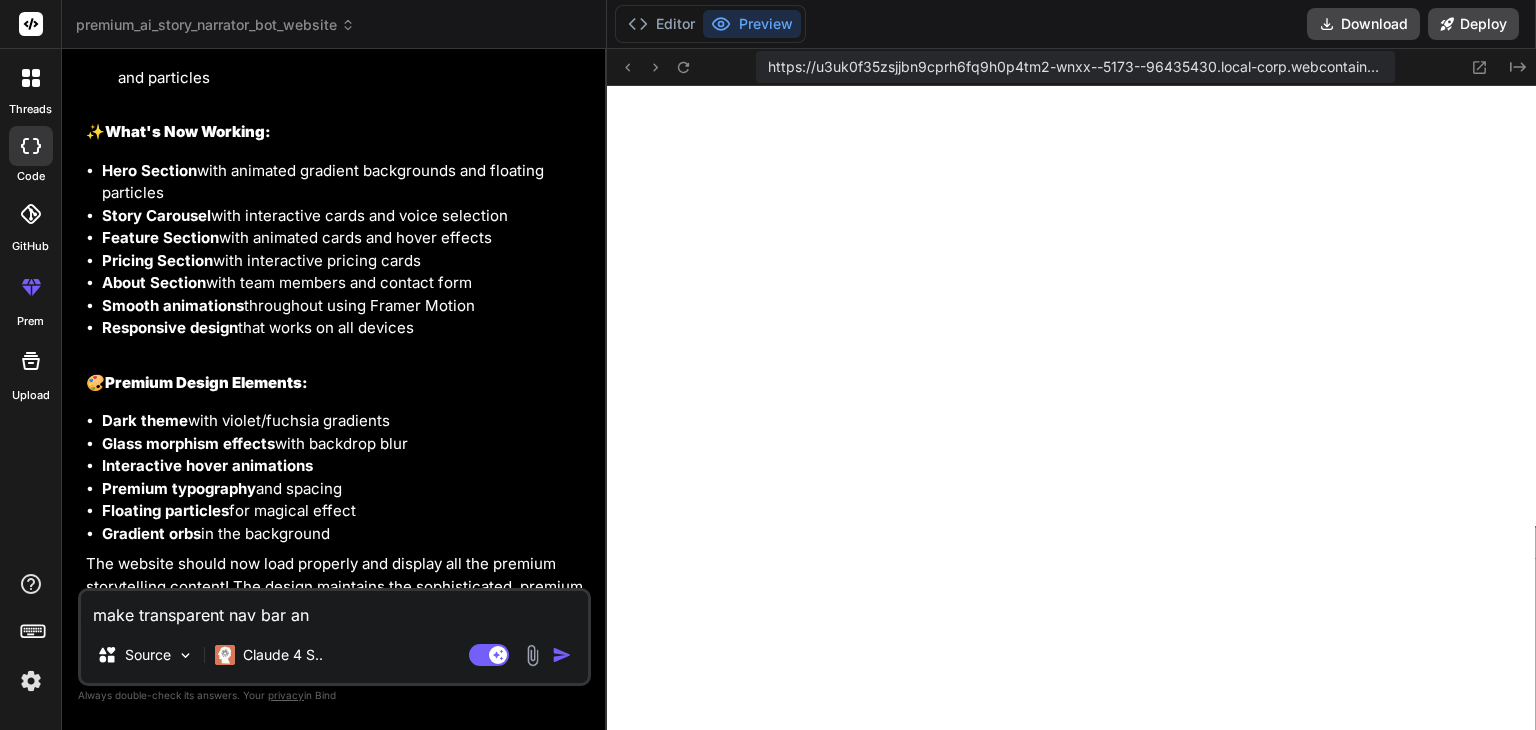 type on "make transparent nav bar and" 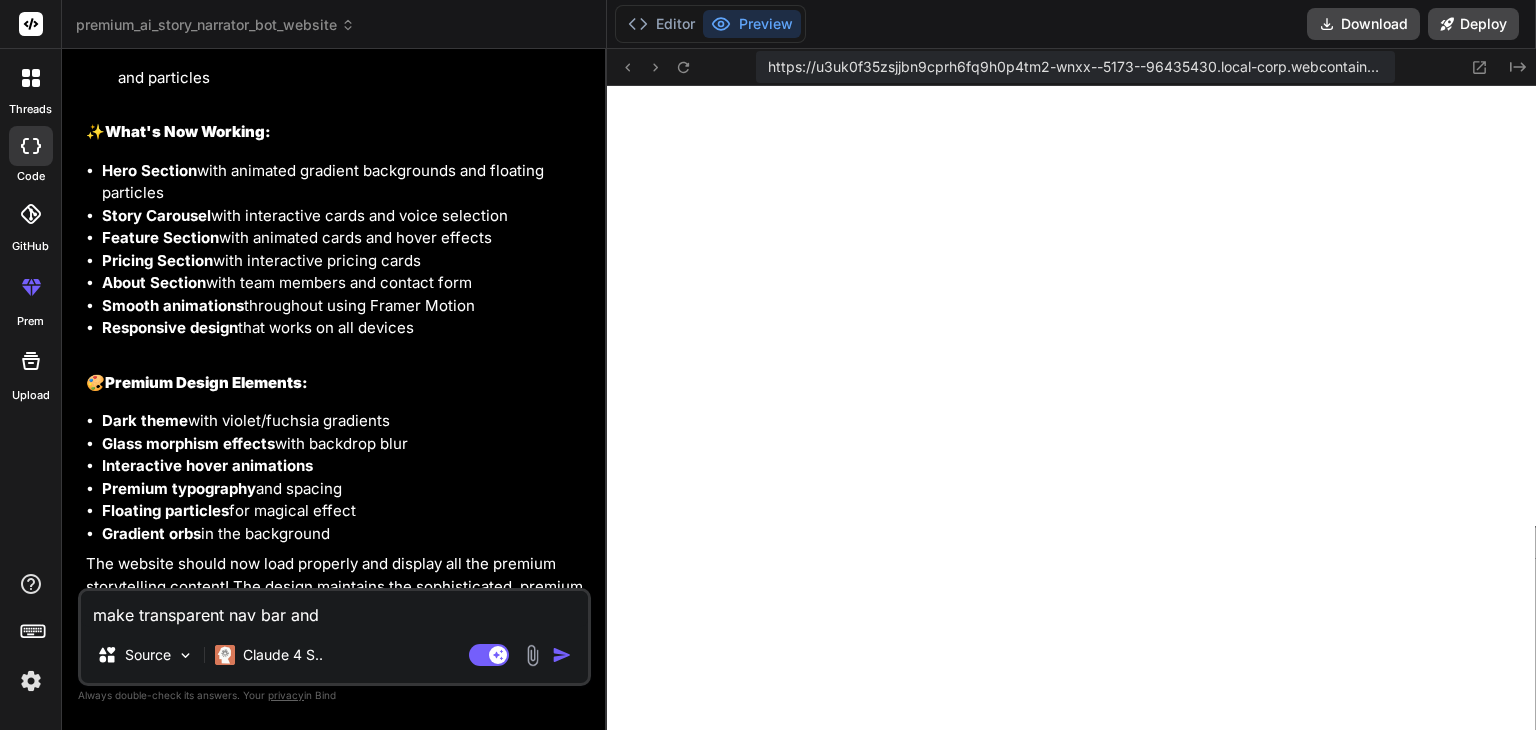 type on "x" 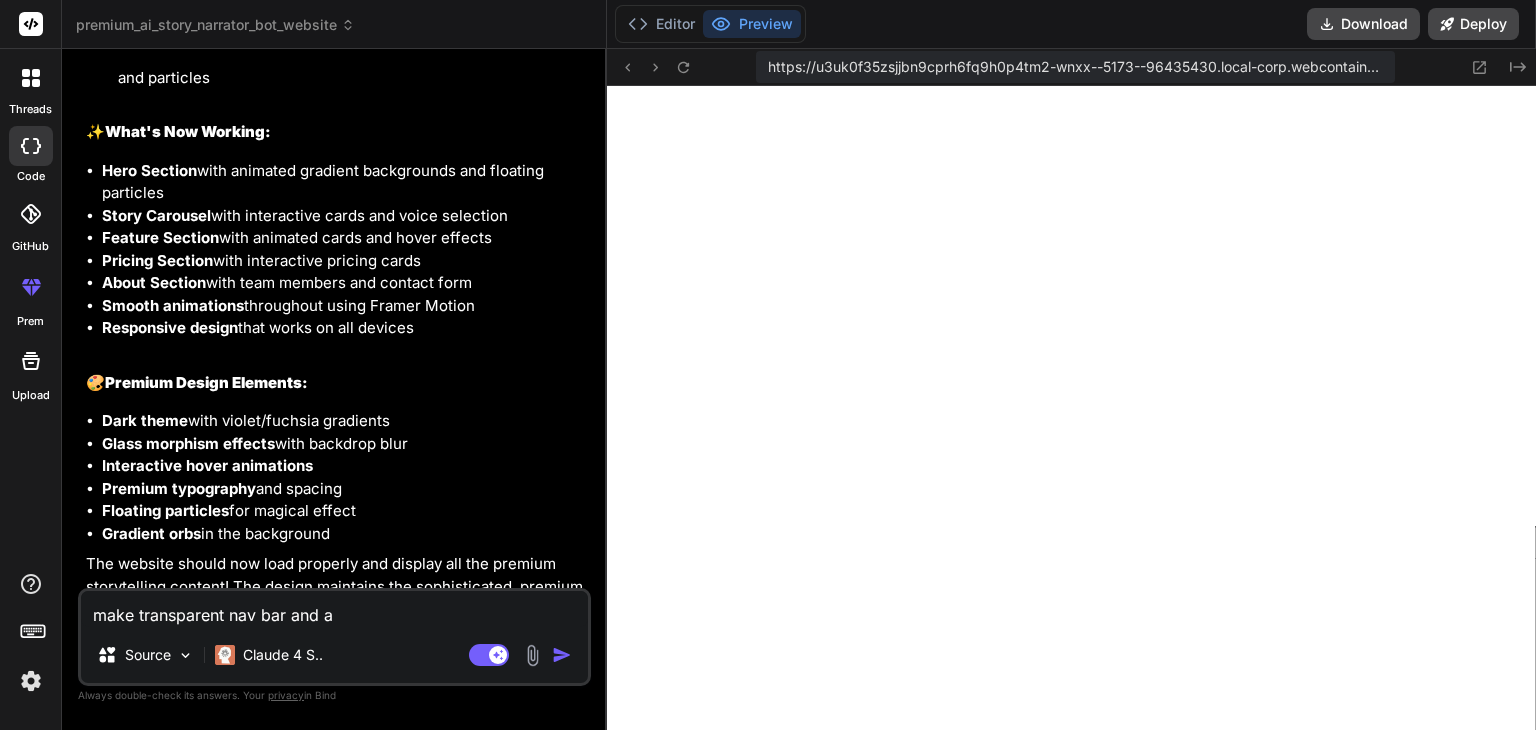 type on "make transparent nav bar and ad" 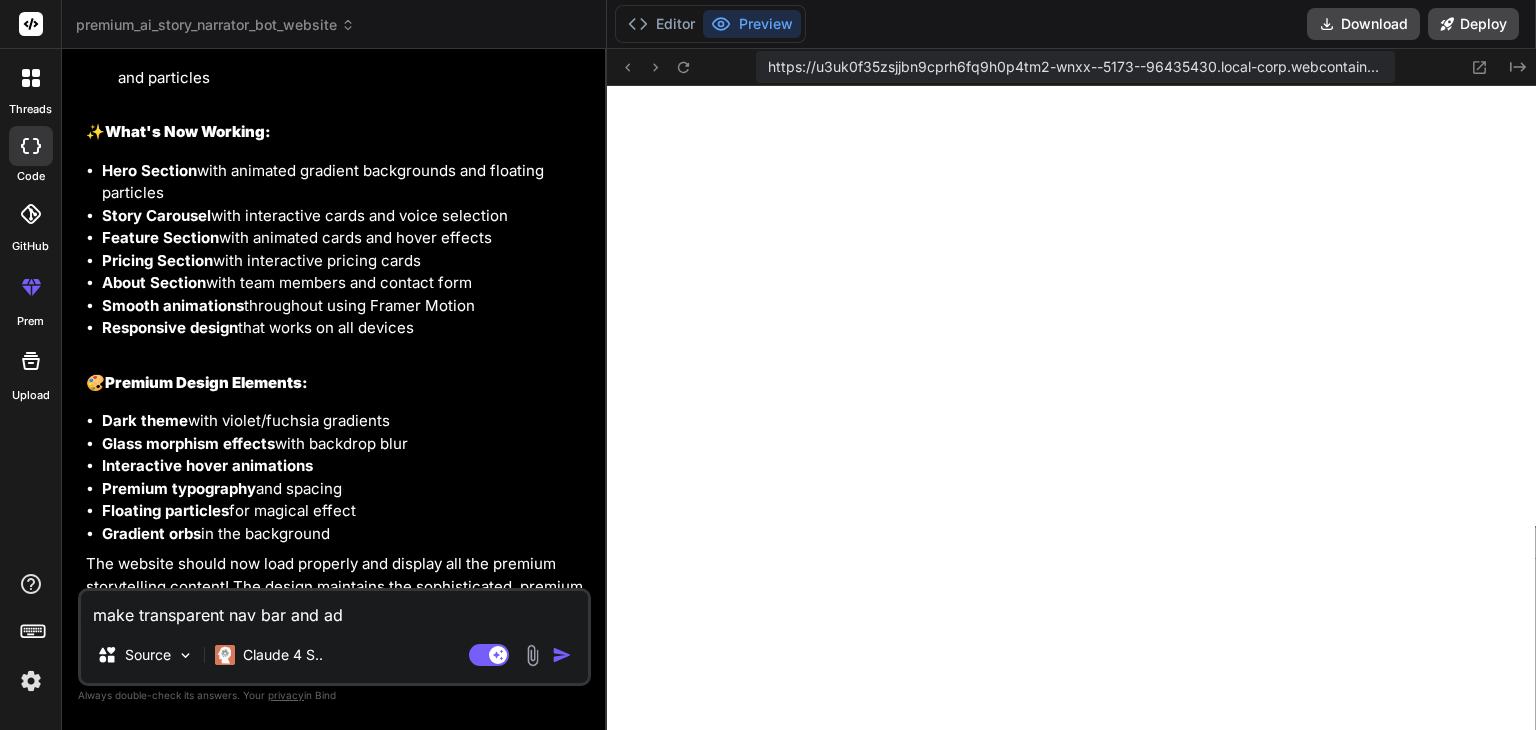 type on "make transparent nav bar and adu" 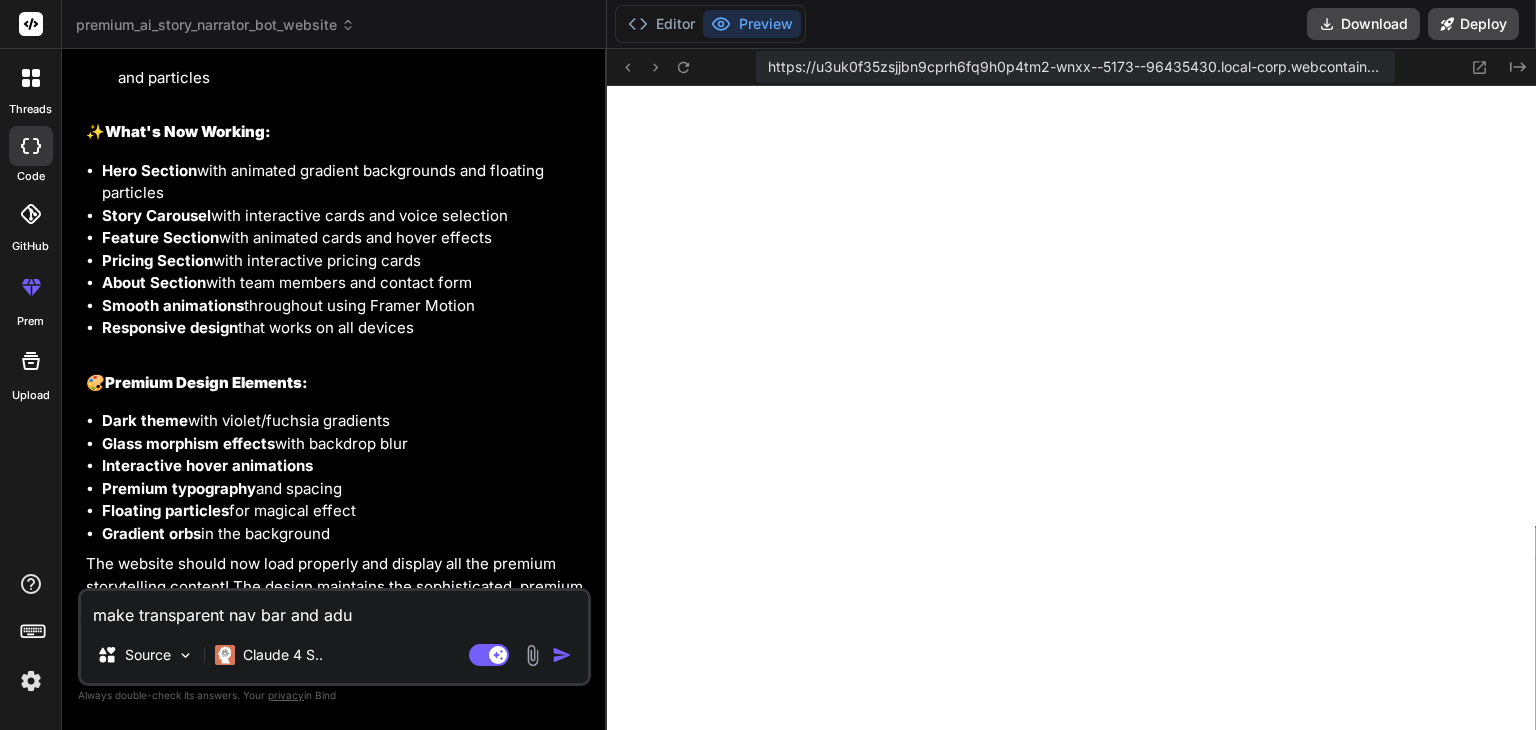 type on "make transparent nav bar and aduj" 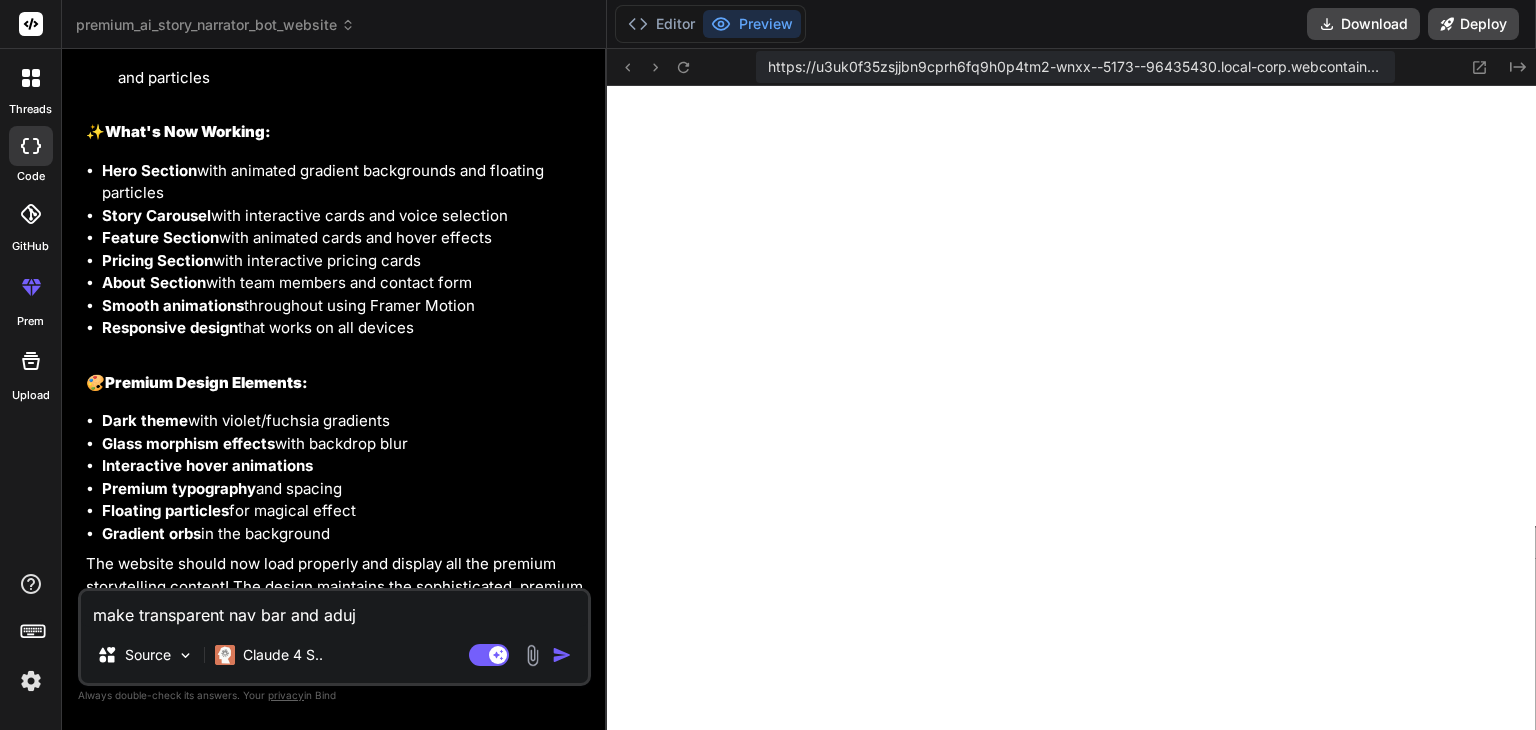 type on "make transparent nav bar and aduje" 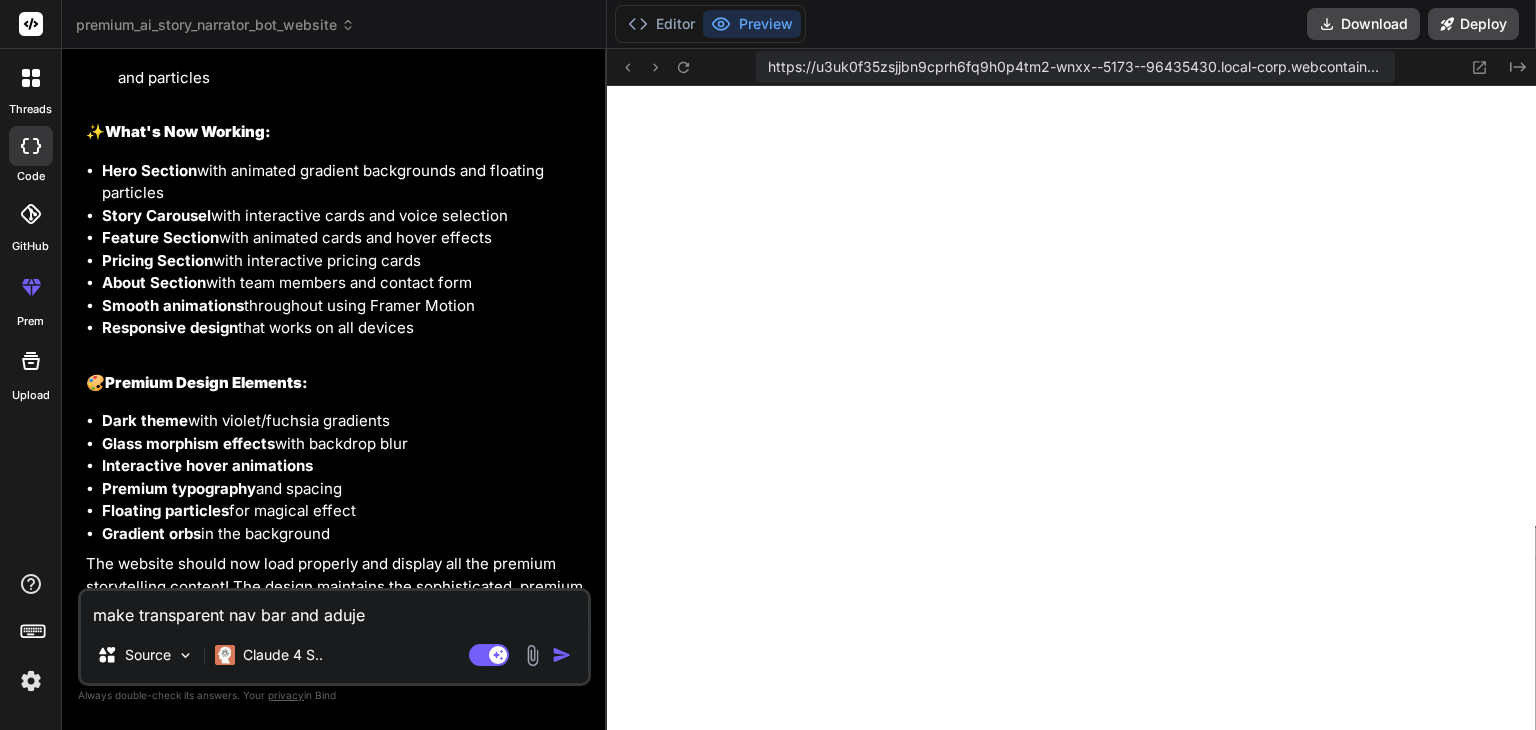 type on "make transparent nav bar and adujes" 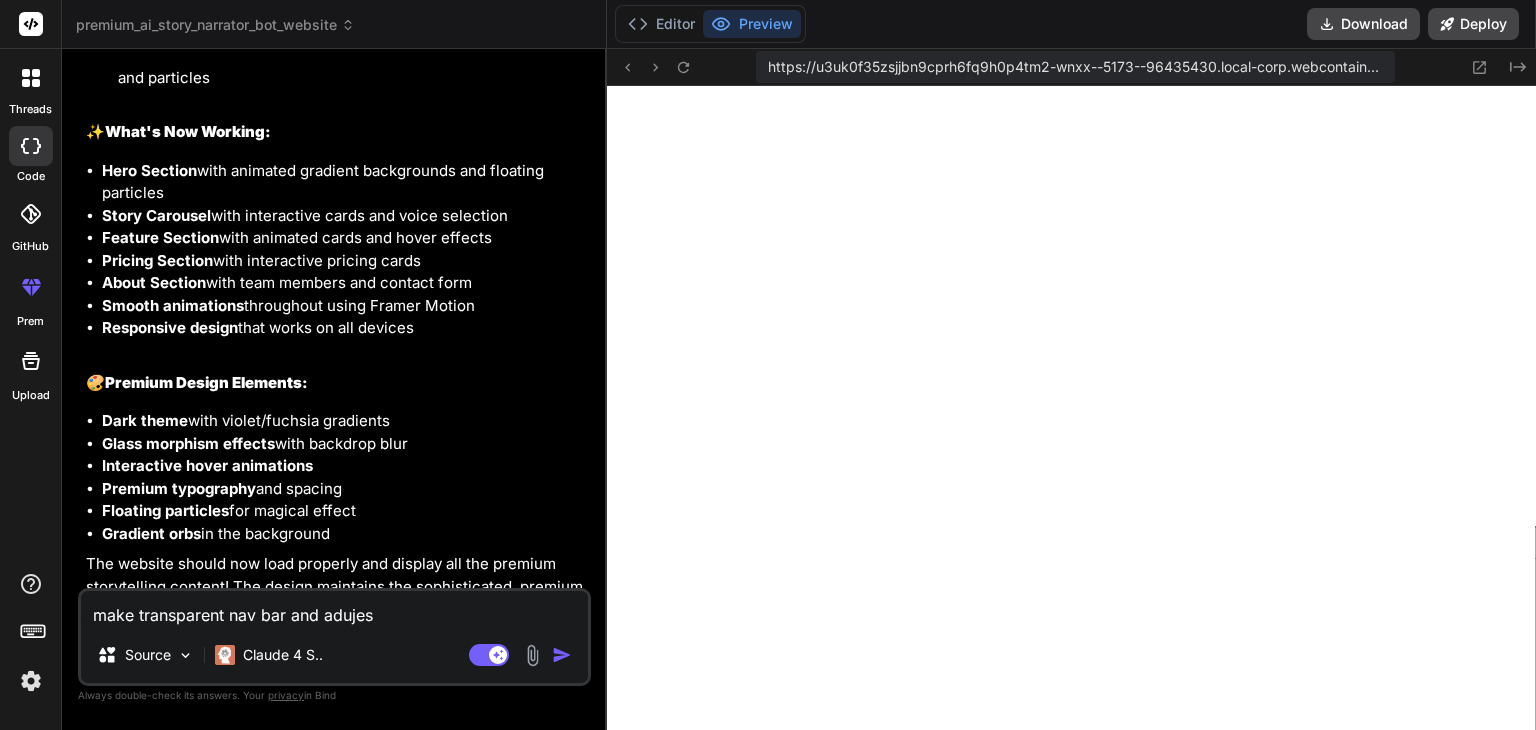 type on "x" 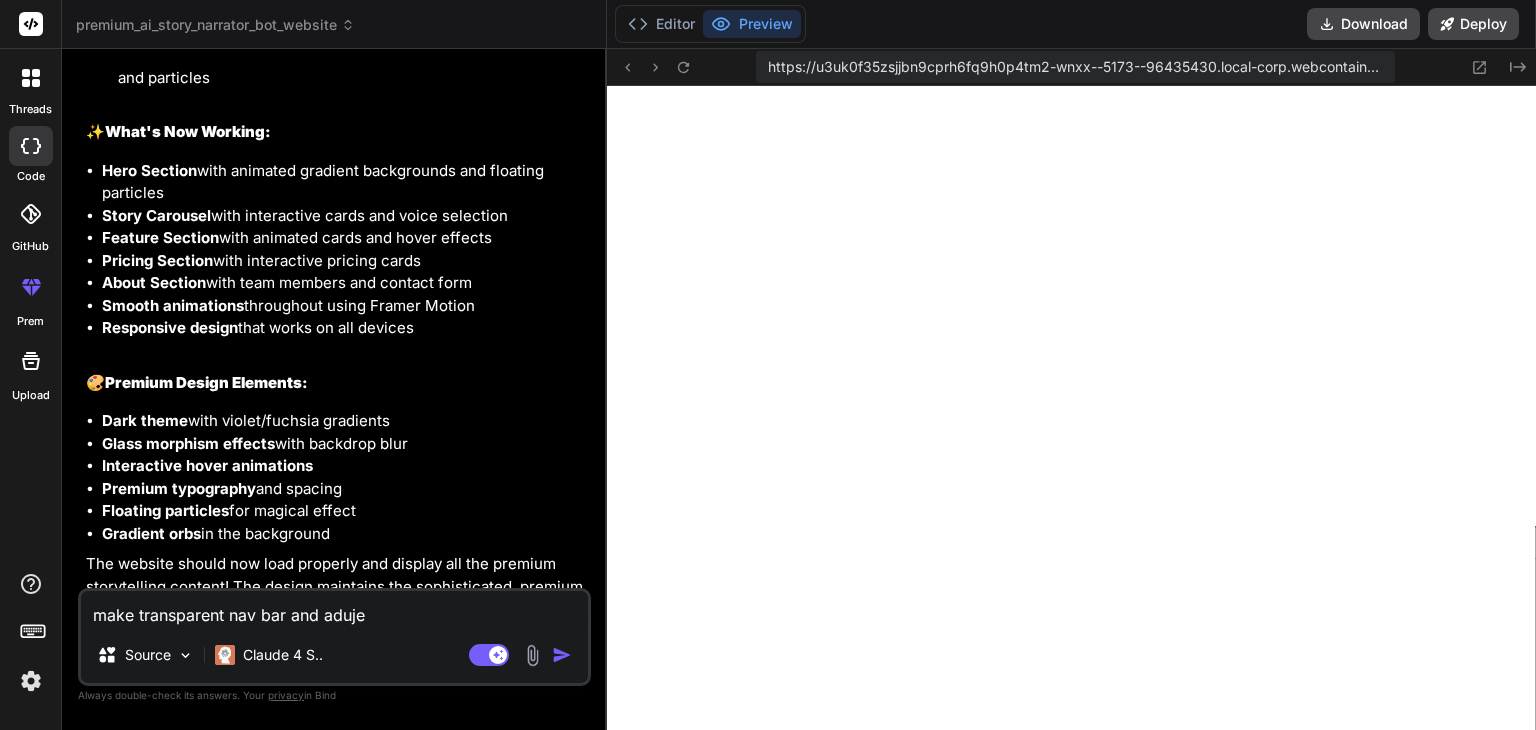 type on "make transparent nav bar and aduj" 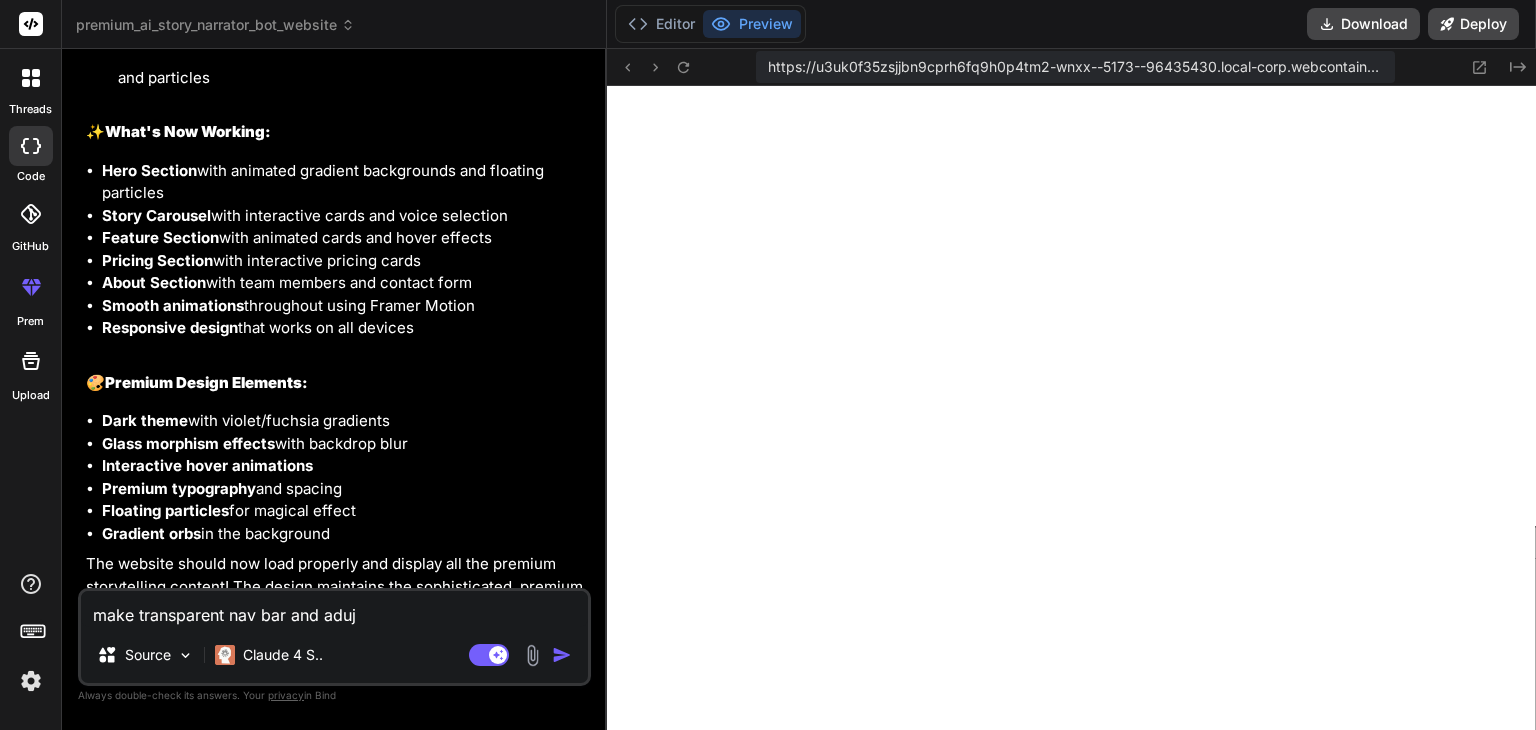 type on "make transparent nav bar and adujs" 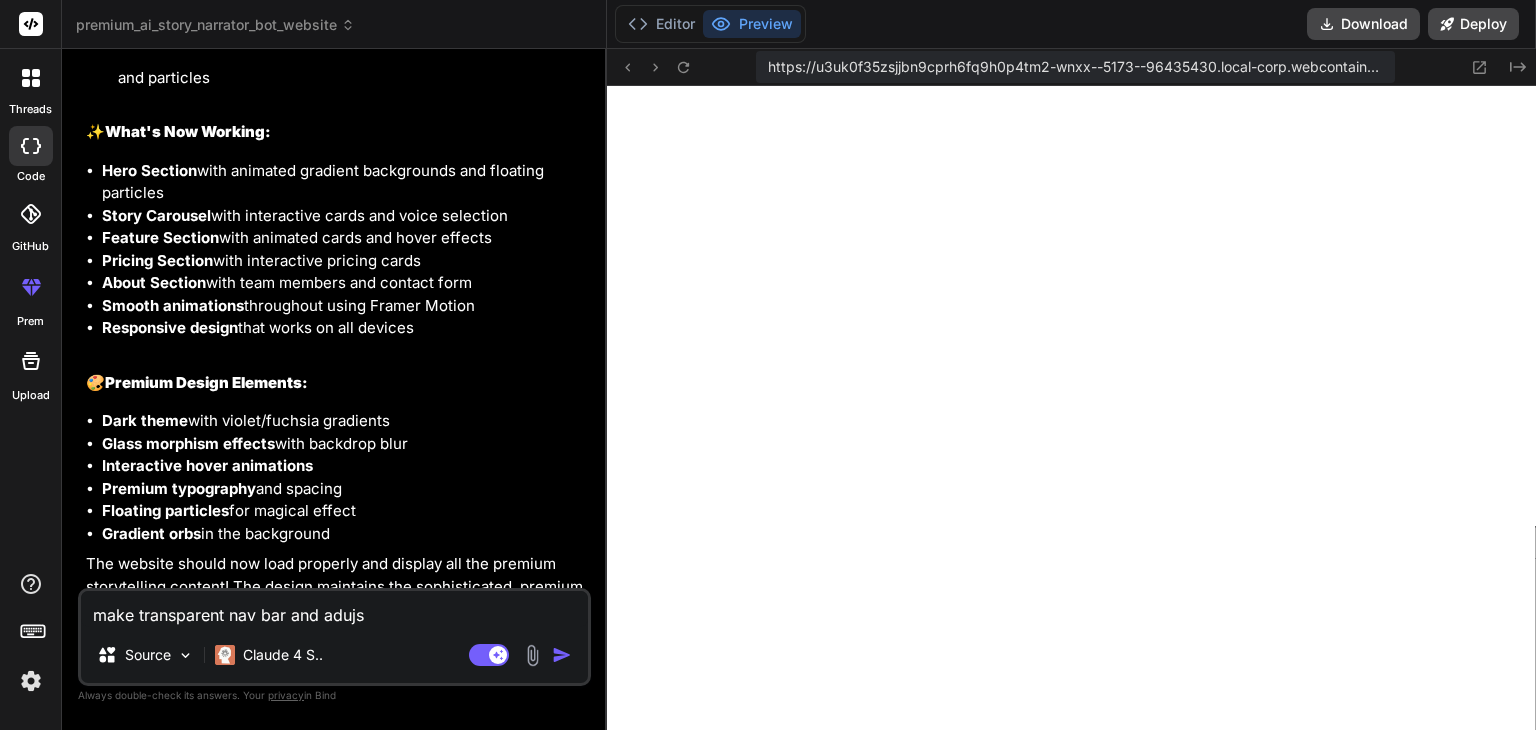 type on "make transparent nav bar and adujst" 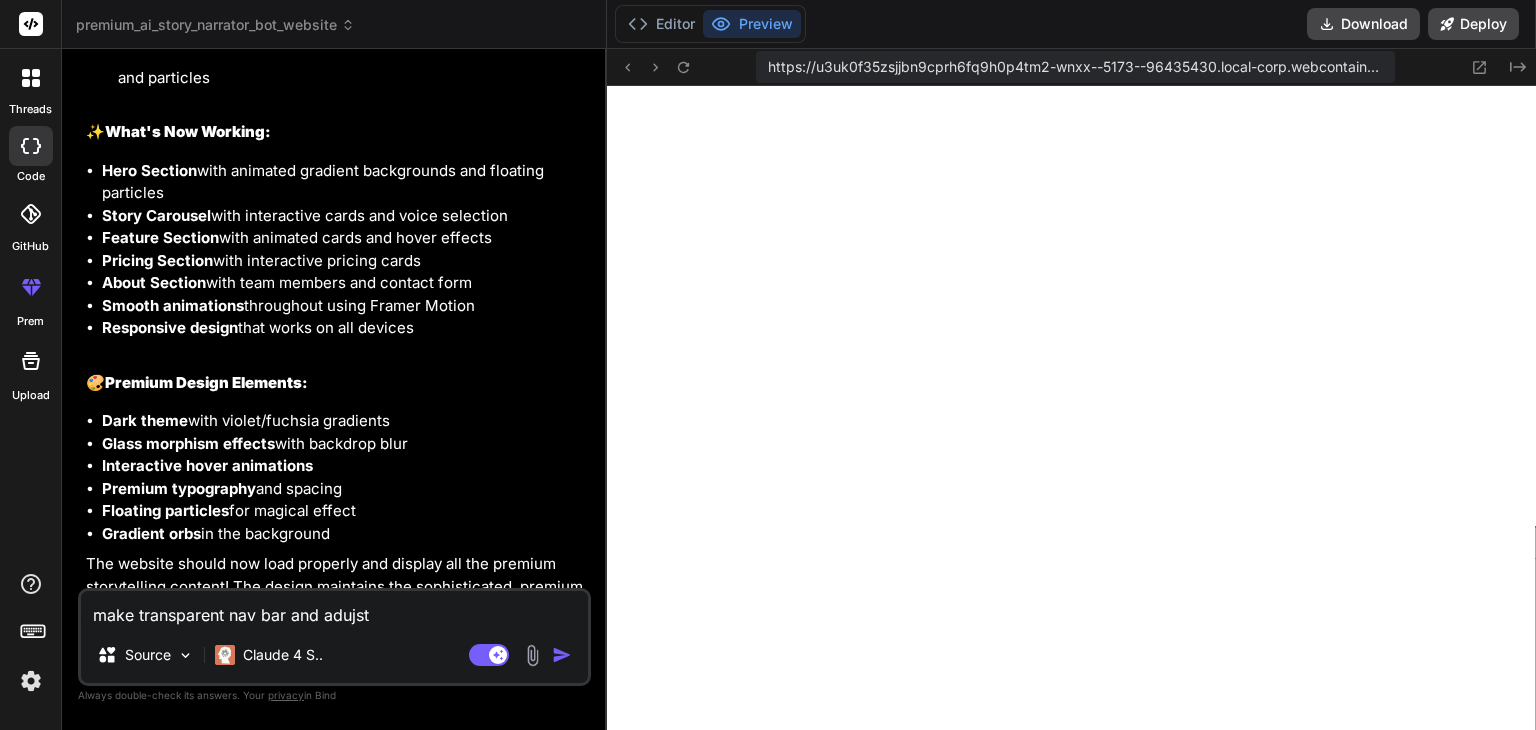 type on "make transparent nav bar and adujst" 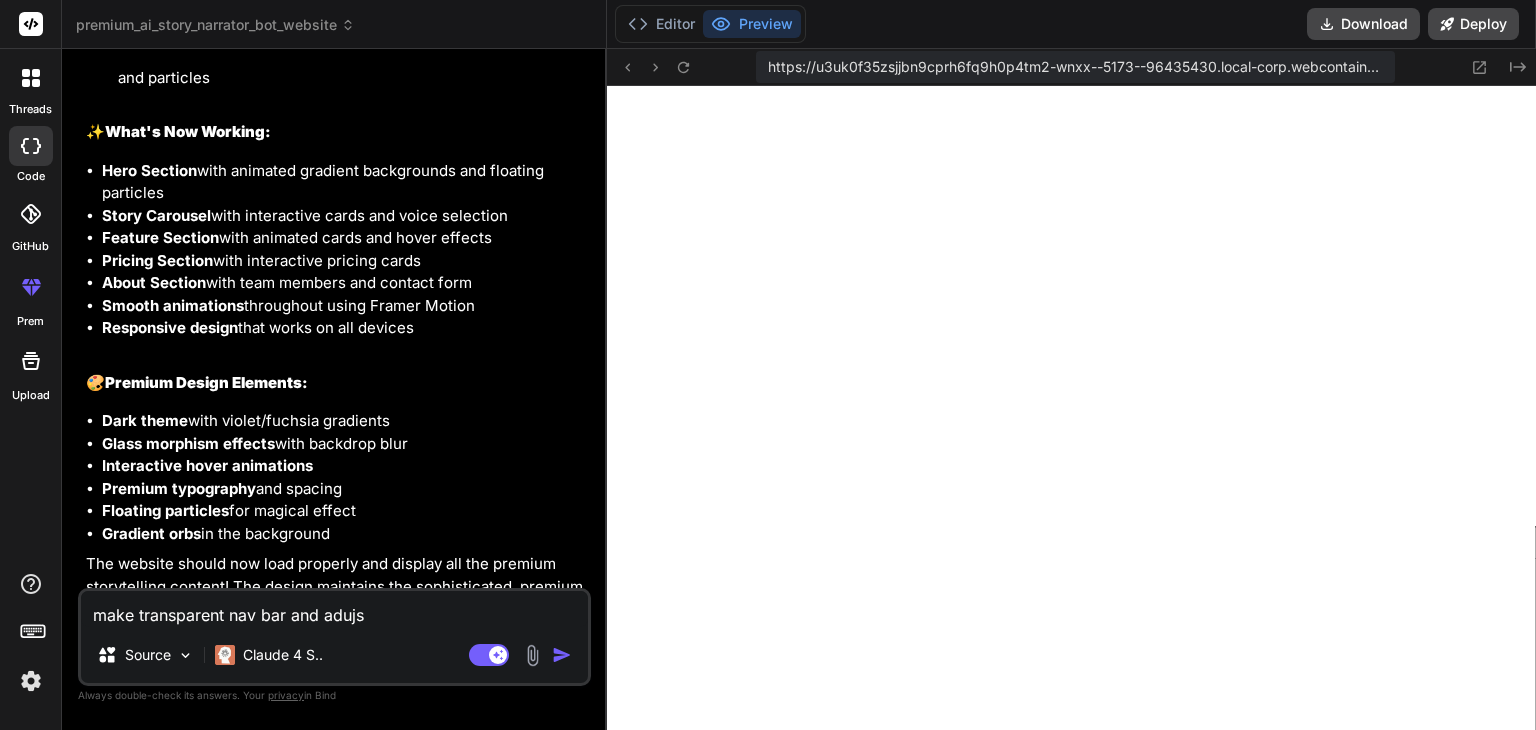 type on "make transparent nav bar and aduj" 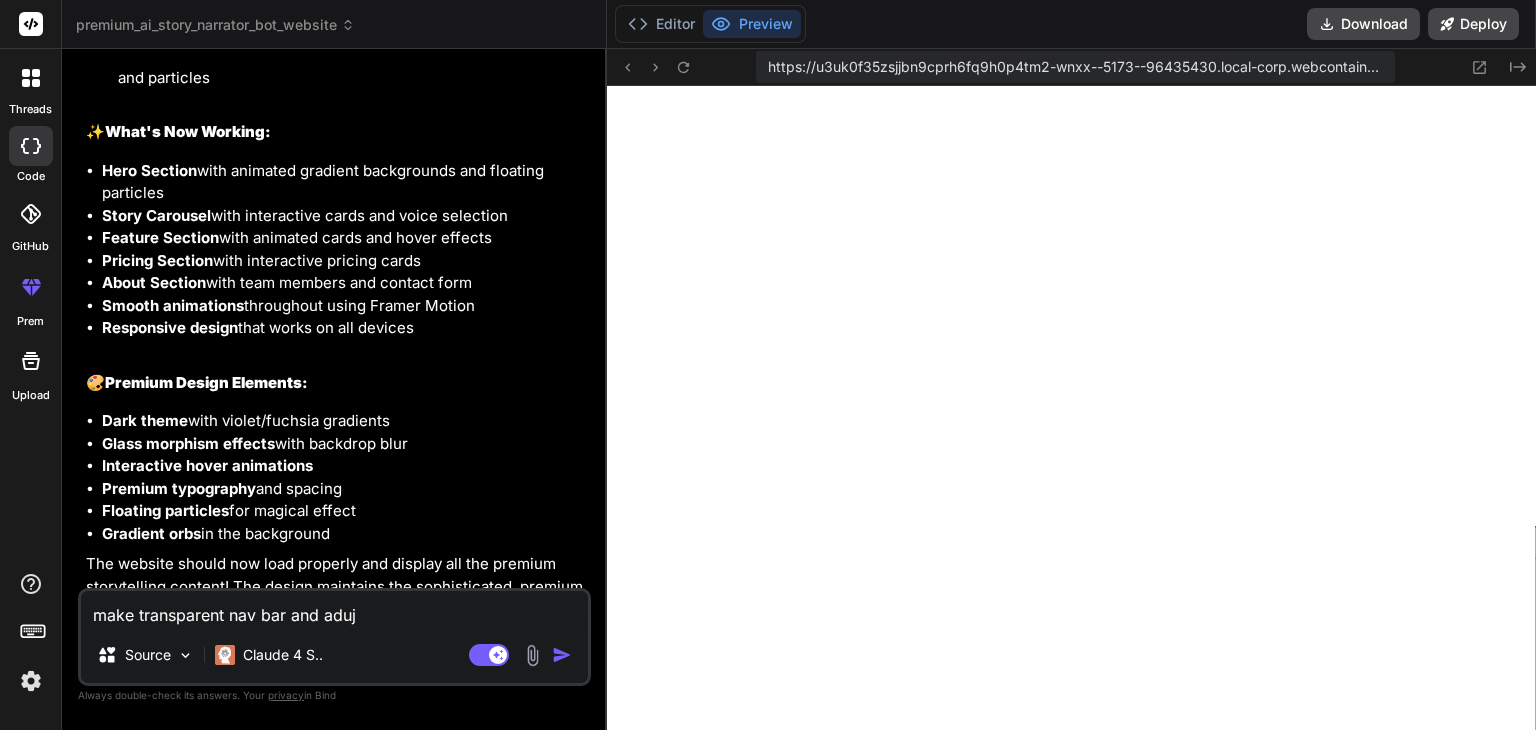 type on "make transparent nav bar and adu" 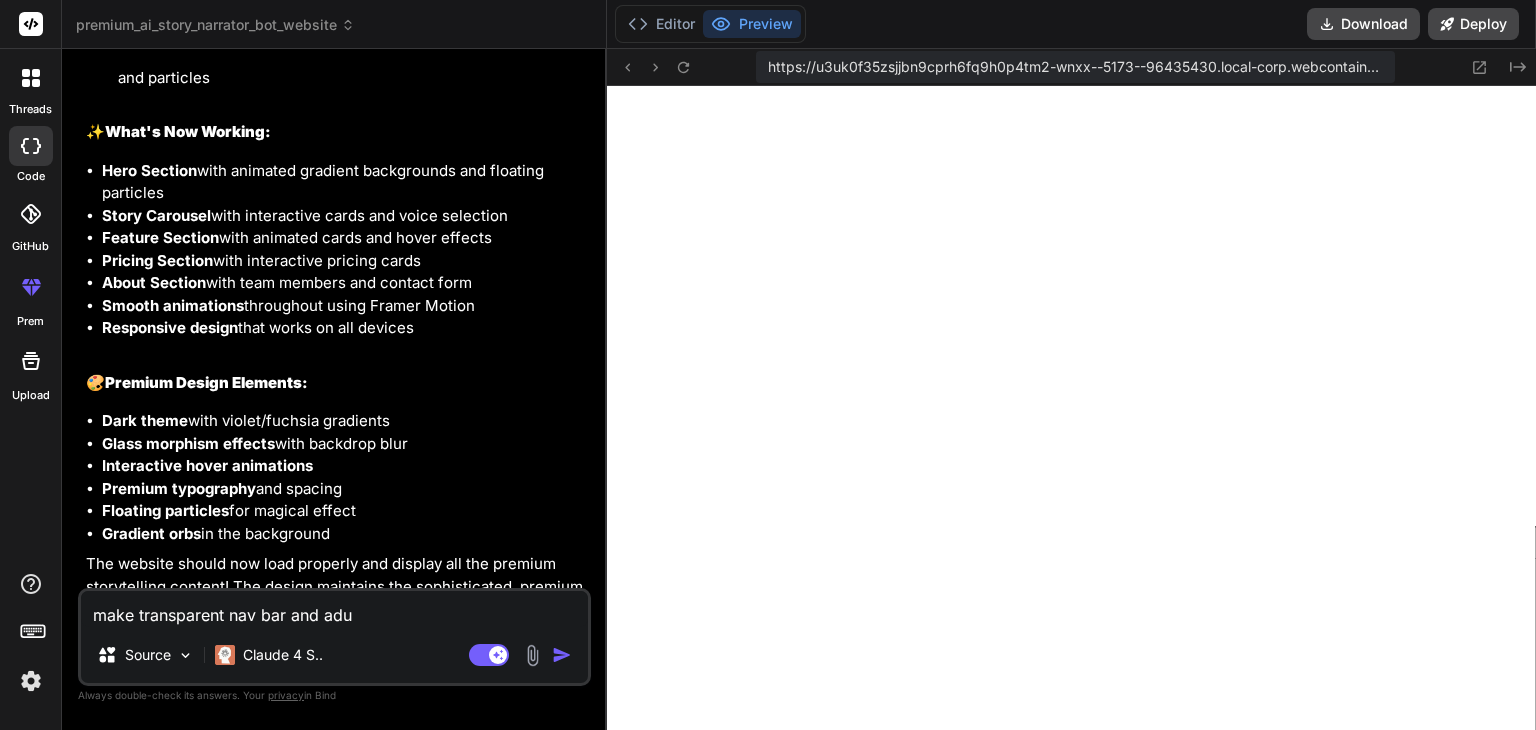 type on "make transparent nav bar and ad" 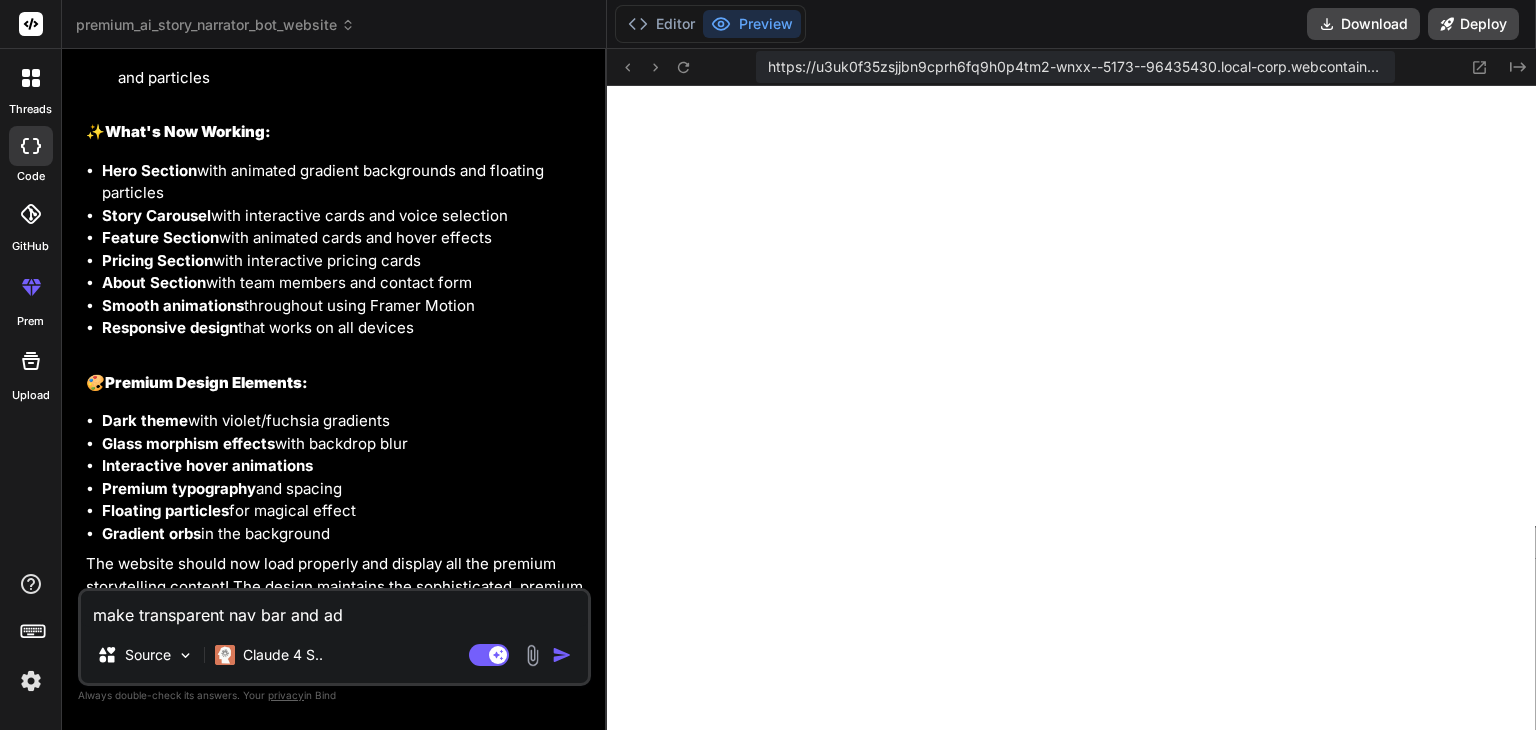 type on "make transparent nav bar and adj" 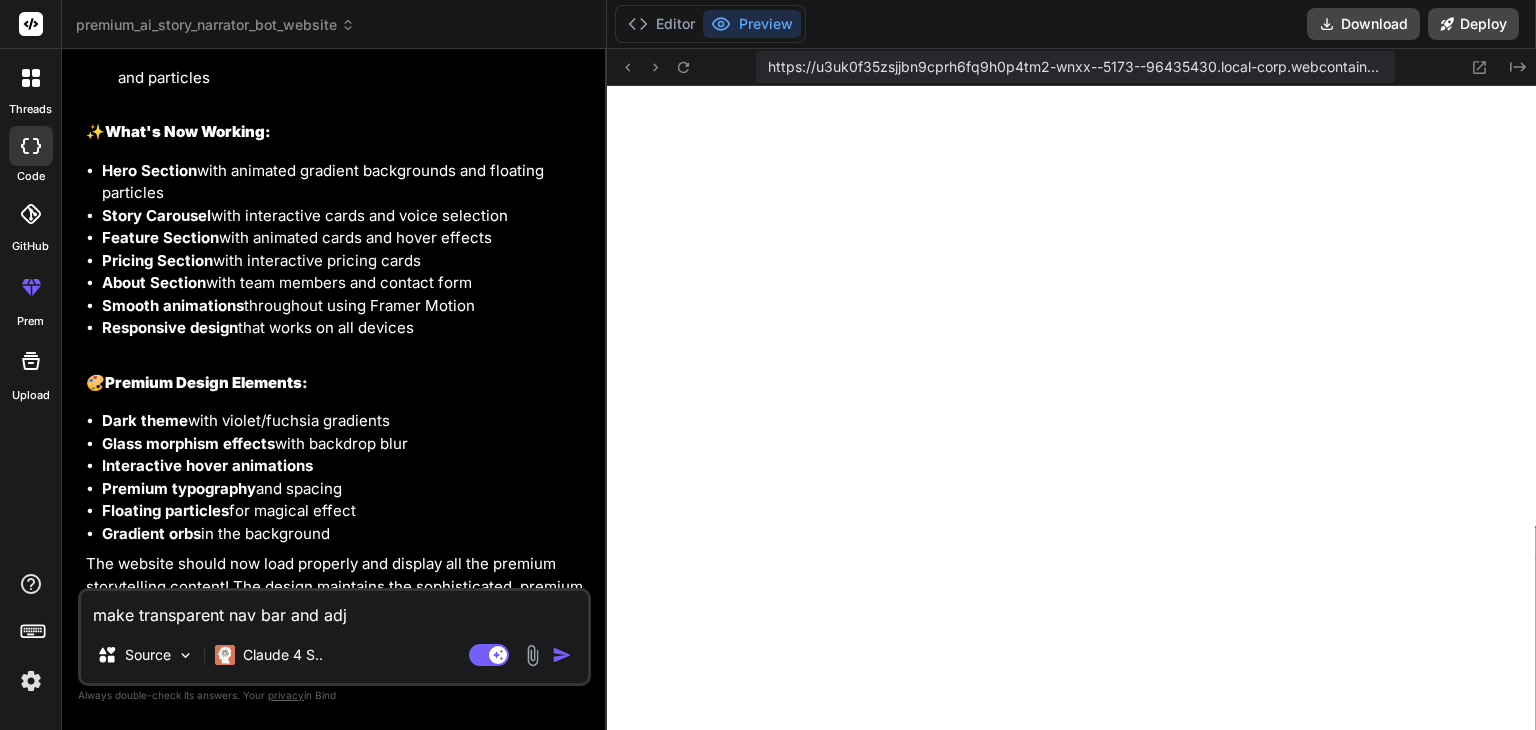 type on "make transparent nav bar and adju" 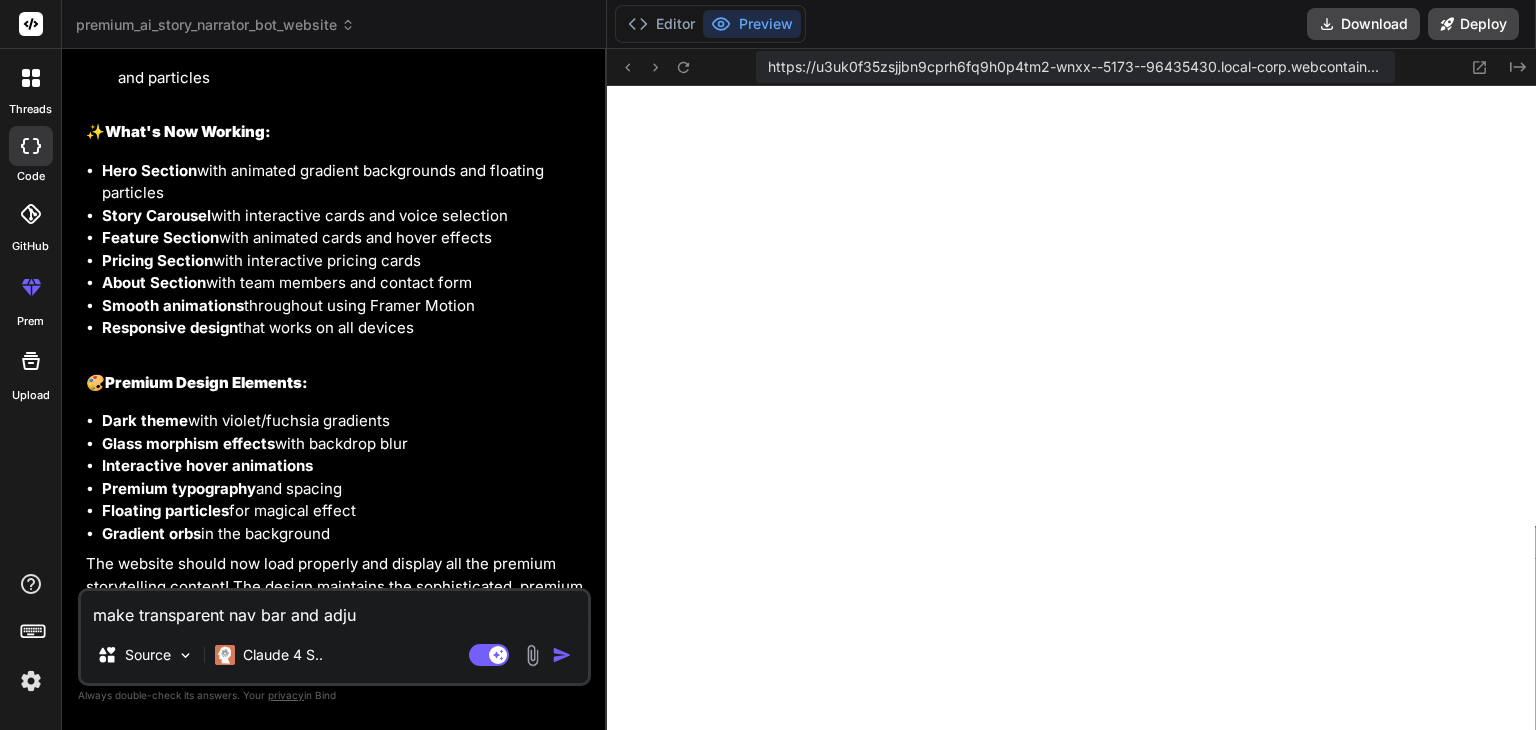 type on "make transparent nav bar and adjus" 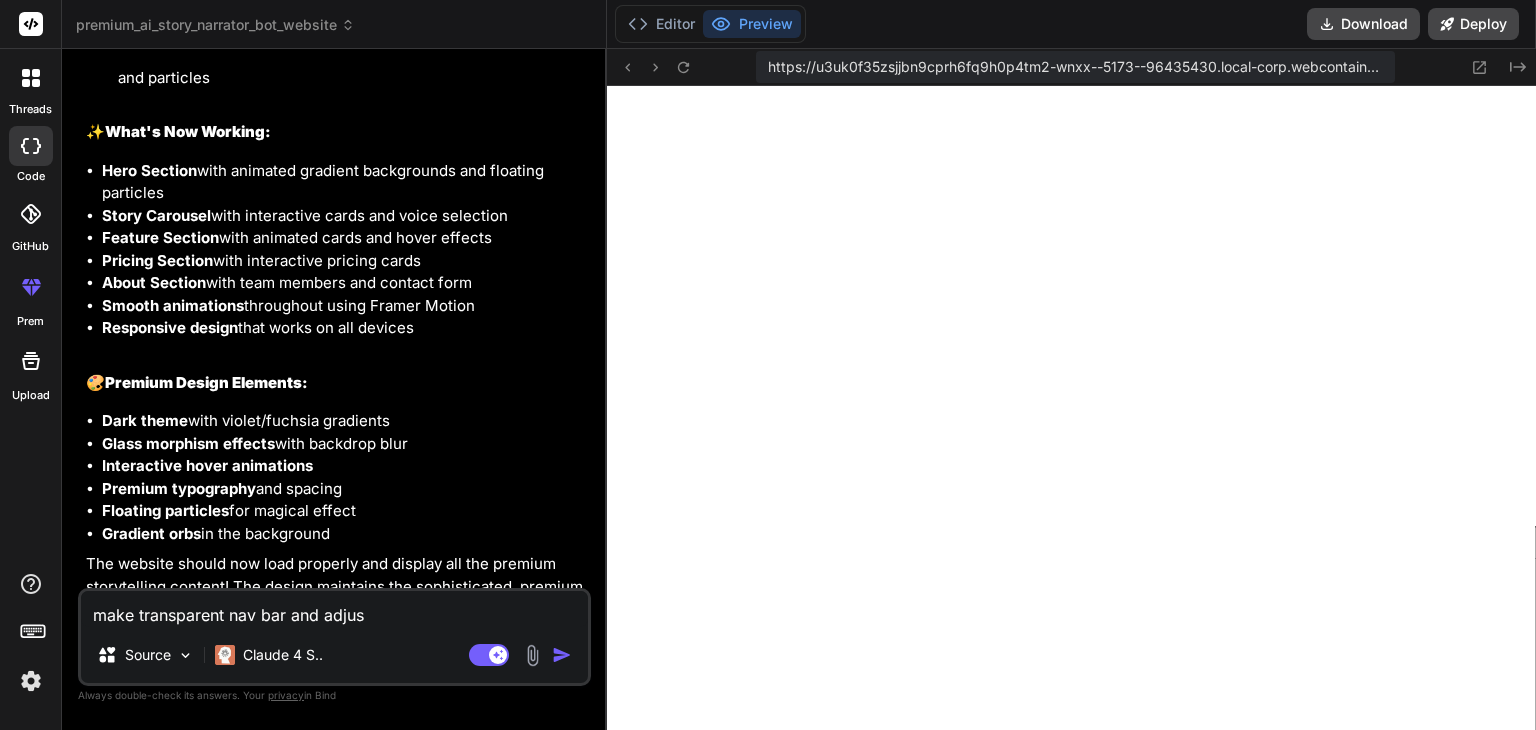 type on "make transparent nav bar and adjust" 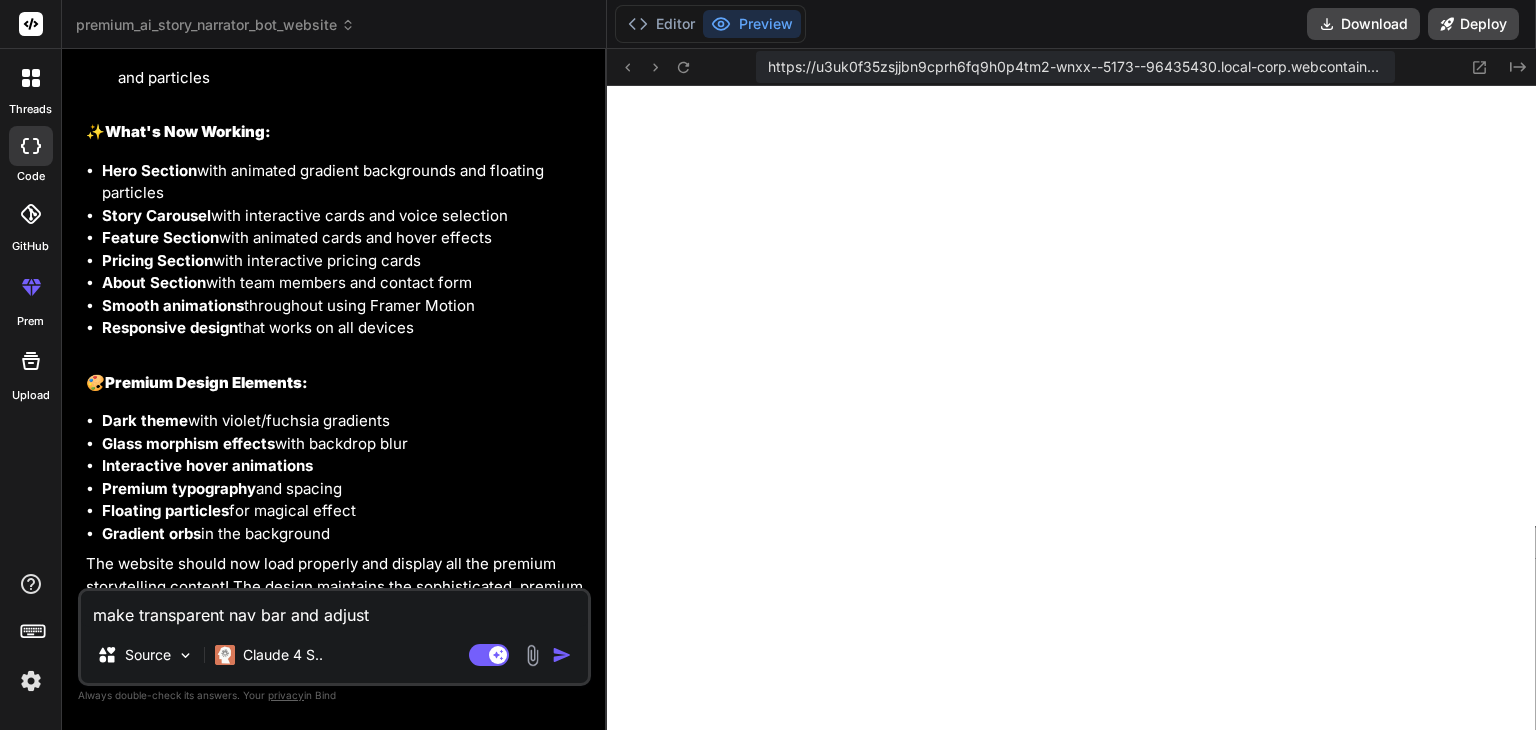 type on "make transparent nav bar and adjust" 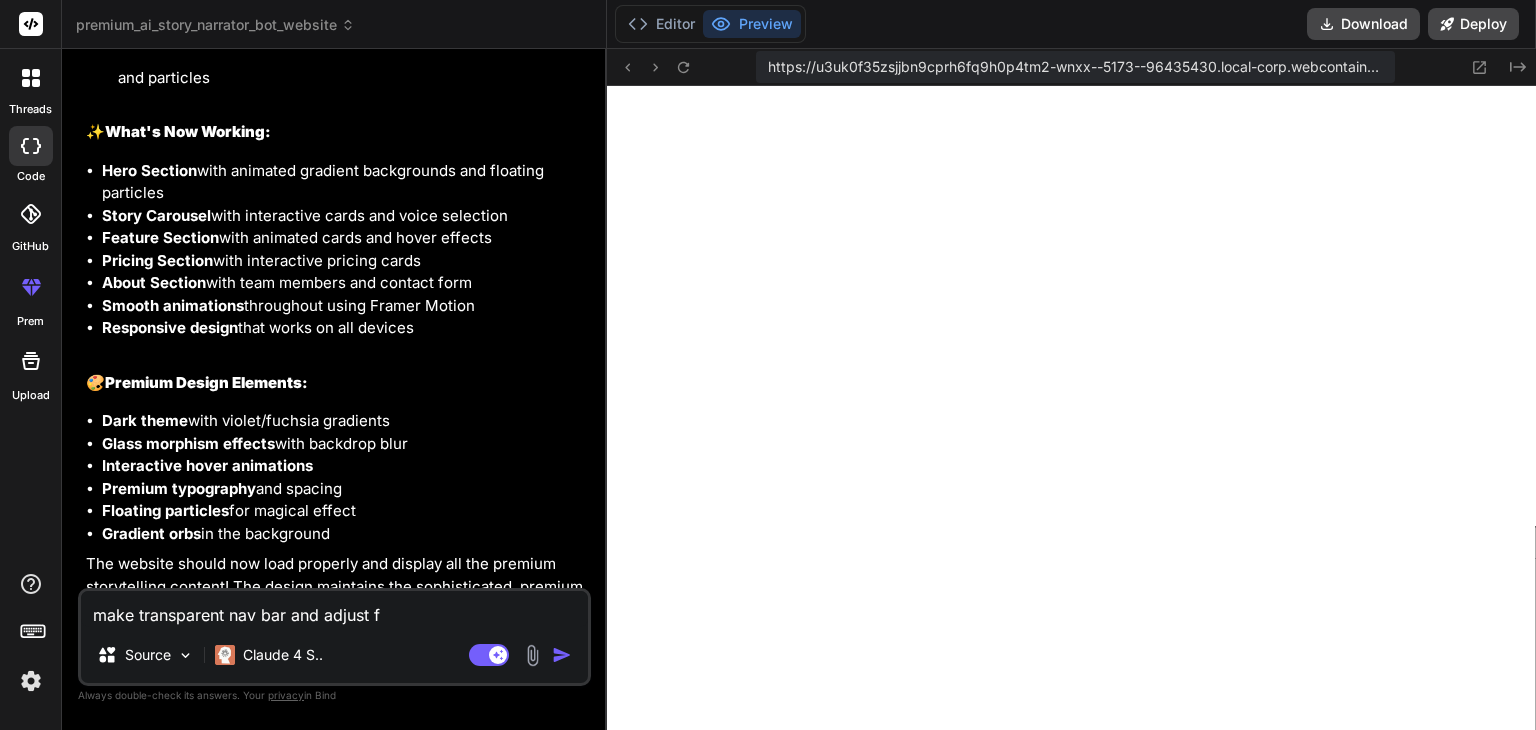 type on "make transparent nav bar and adjust fo" 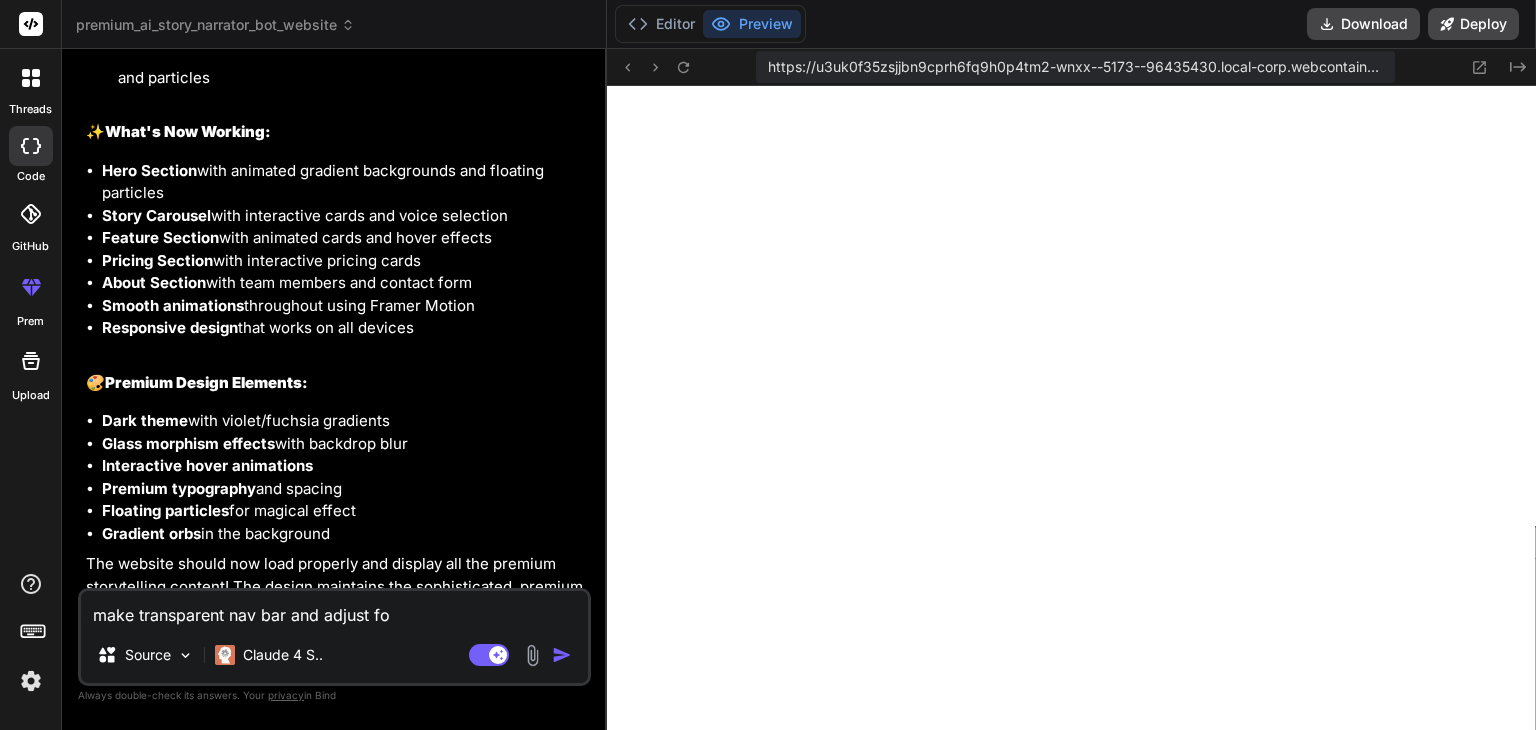 type on "x" 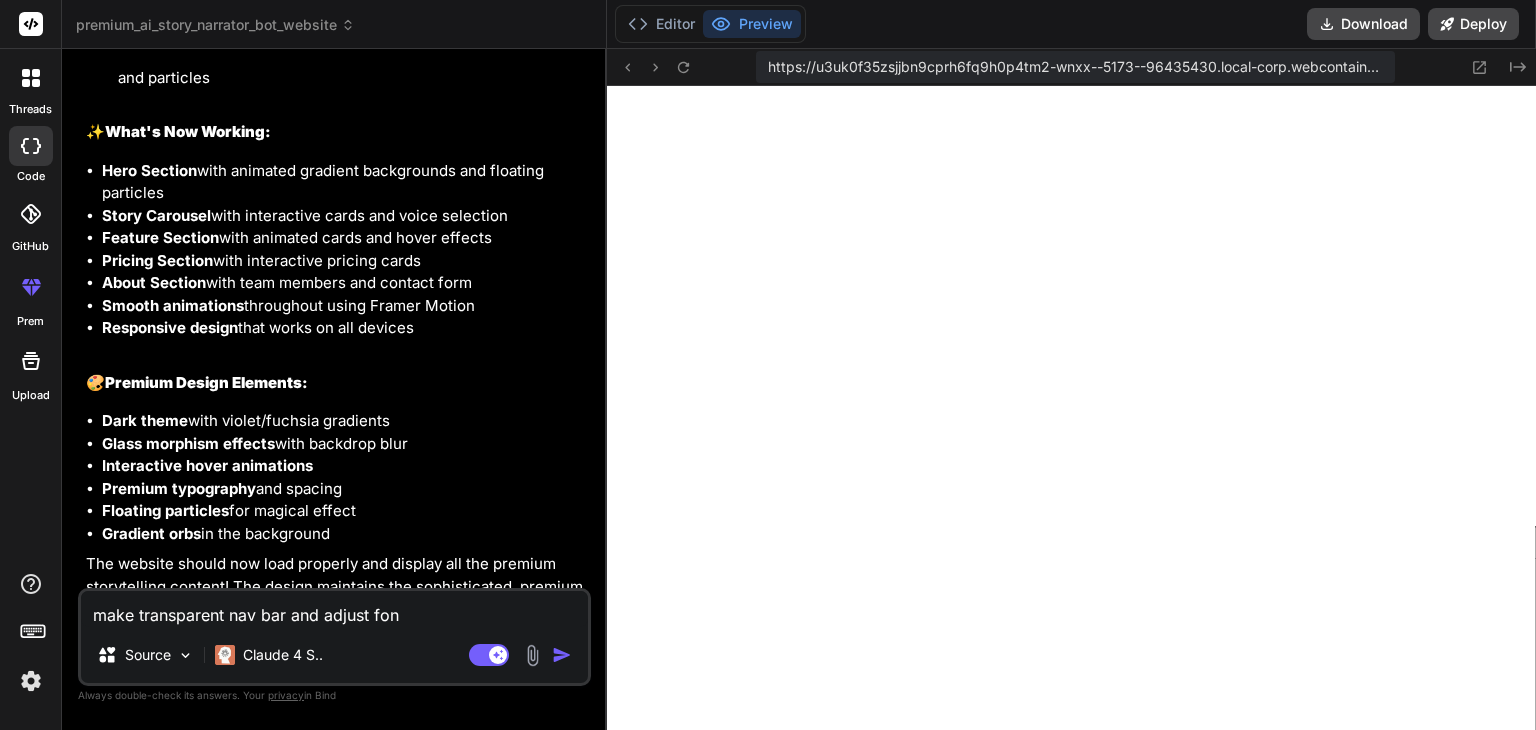 type on "make transparent nav bar and adjust font" 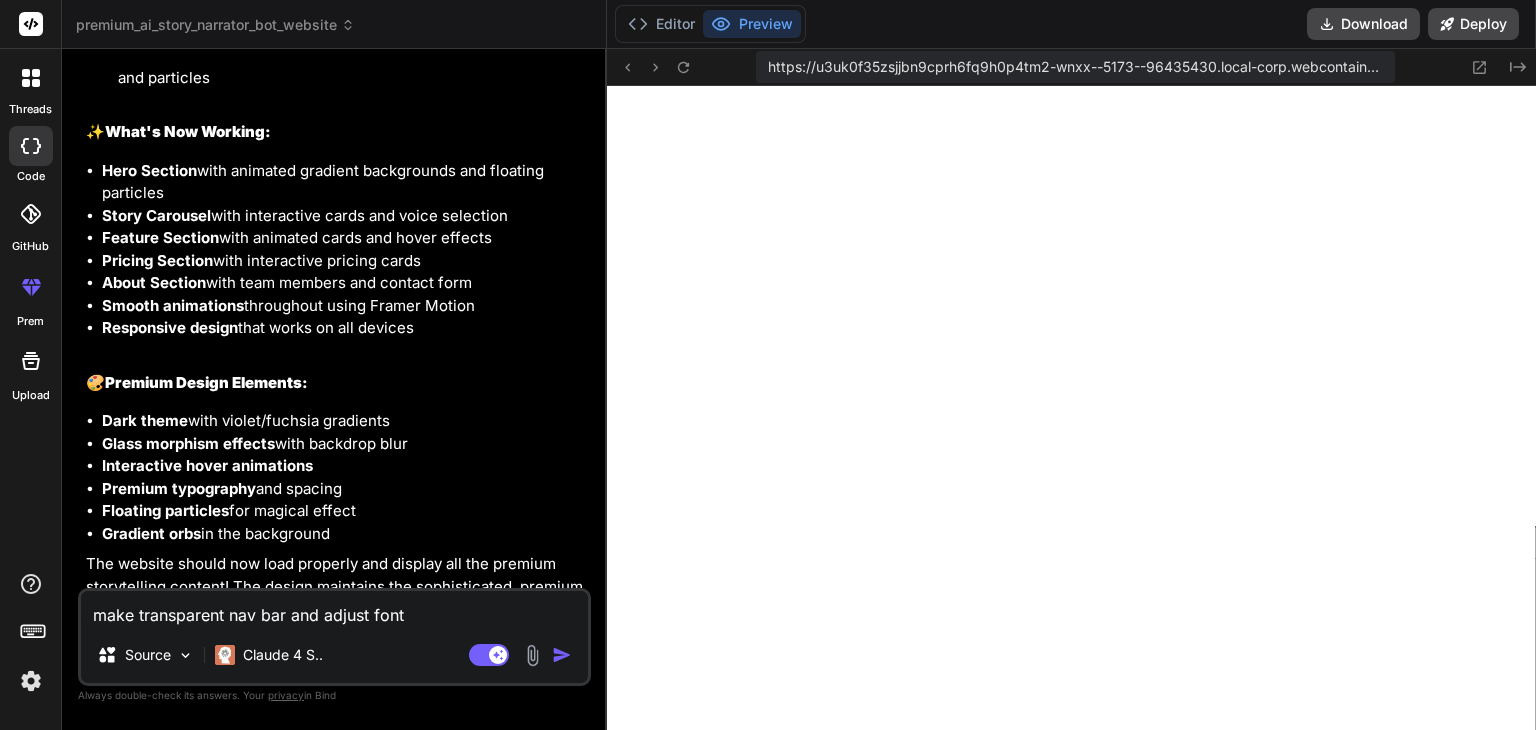 type on "make transparent nav bar and adjust font" 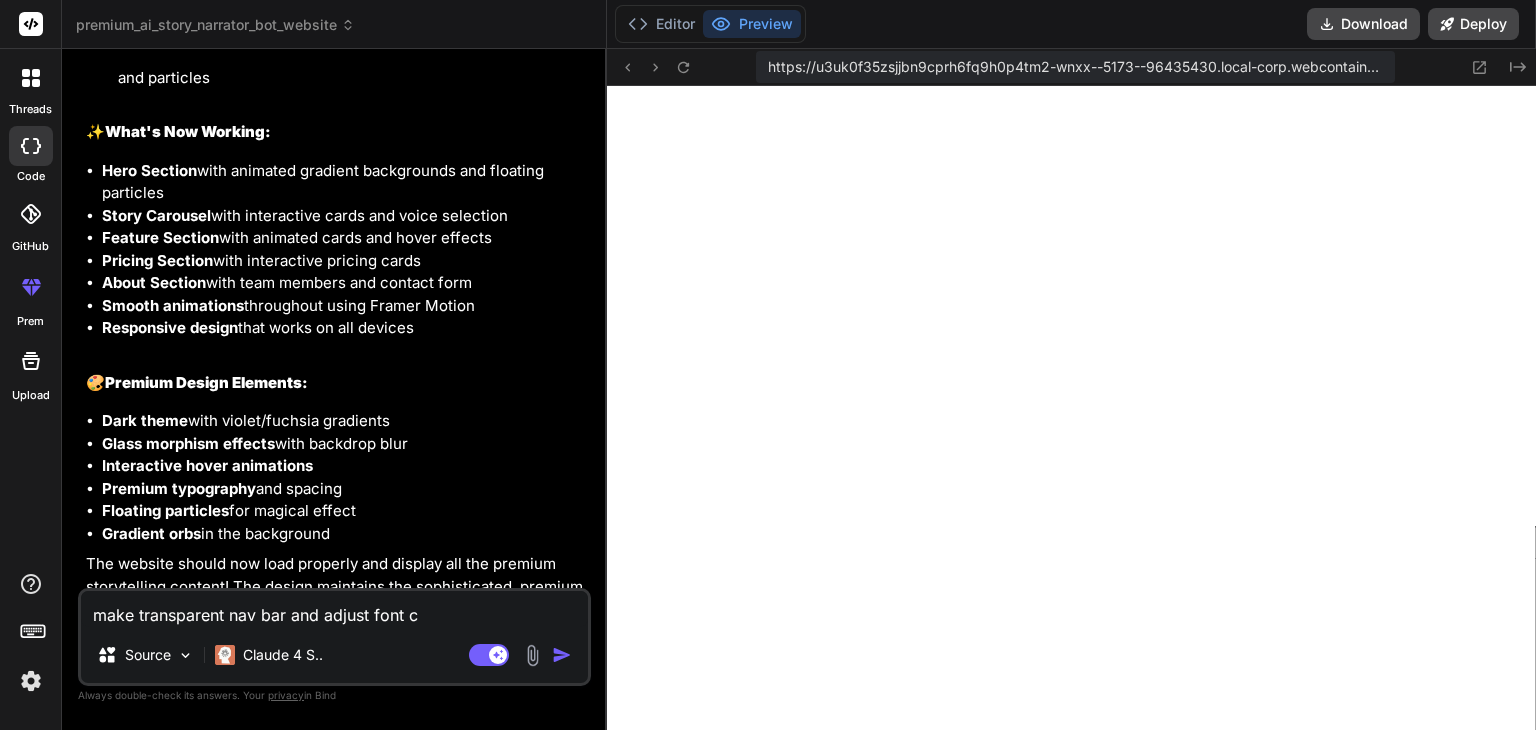 type on "make transparent nav bar and adjust font co" 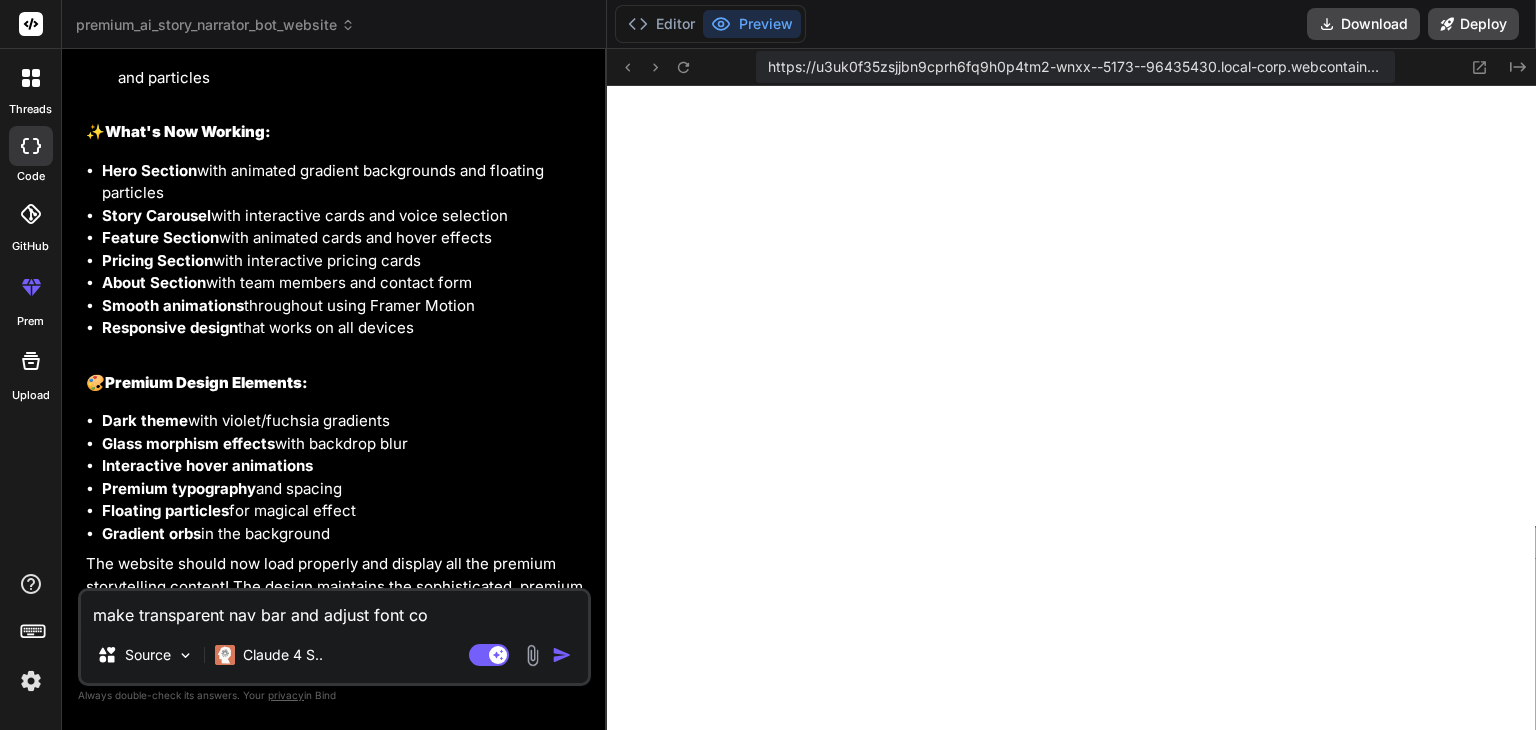 type on "make transparent nav bar and adjust font col" 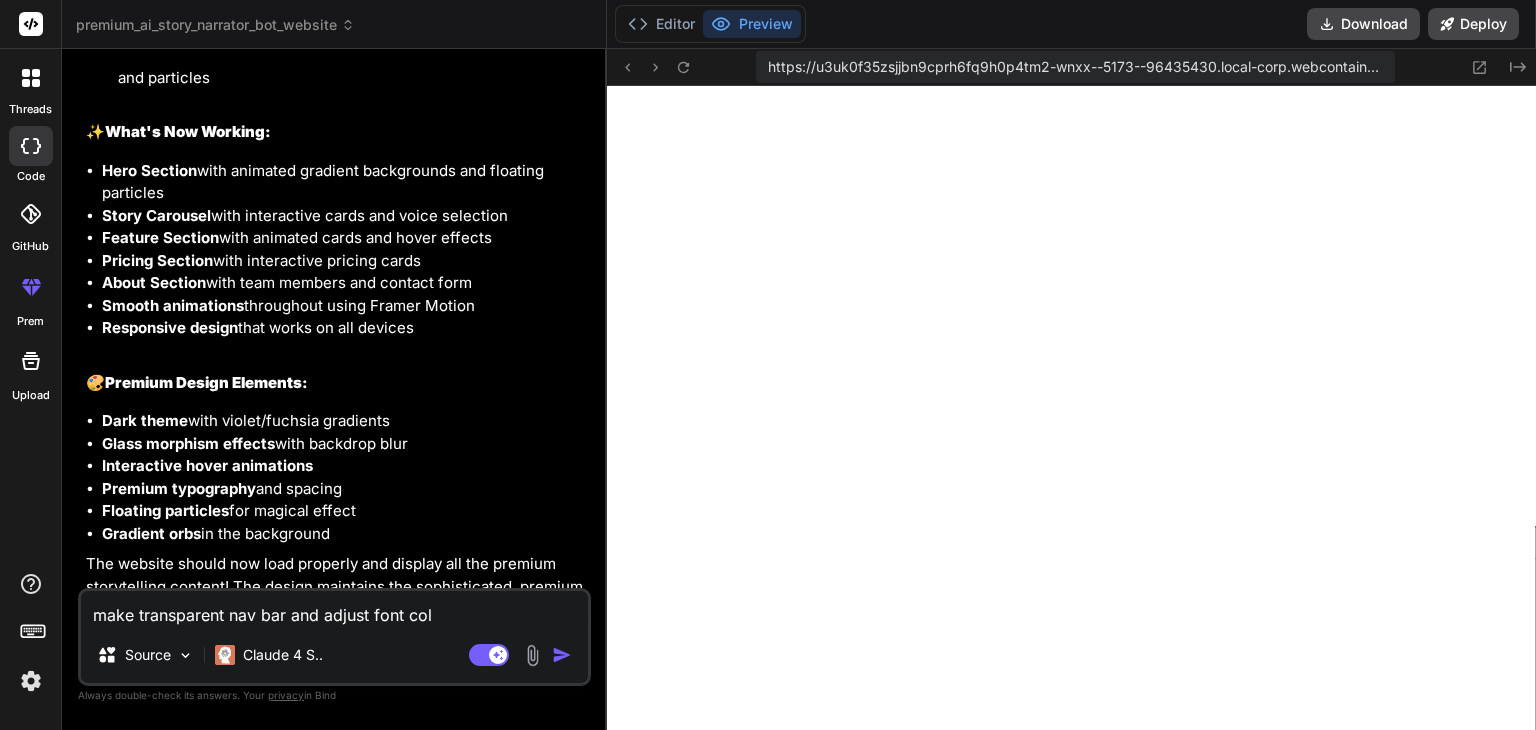 type on "make transparent nav bar and adjust font colo" 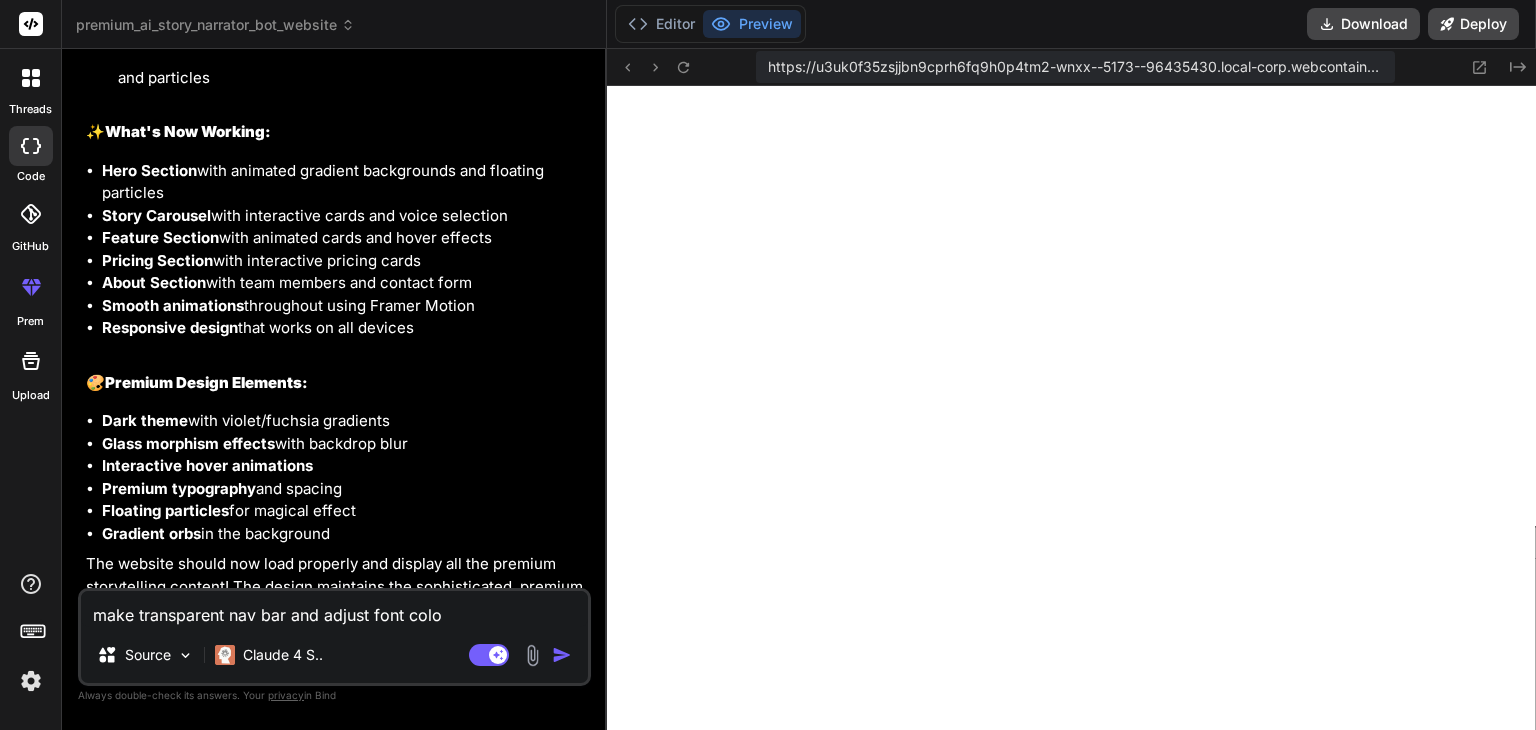 type on "make transparent nav bar and adjust font color" 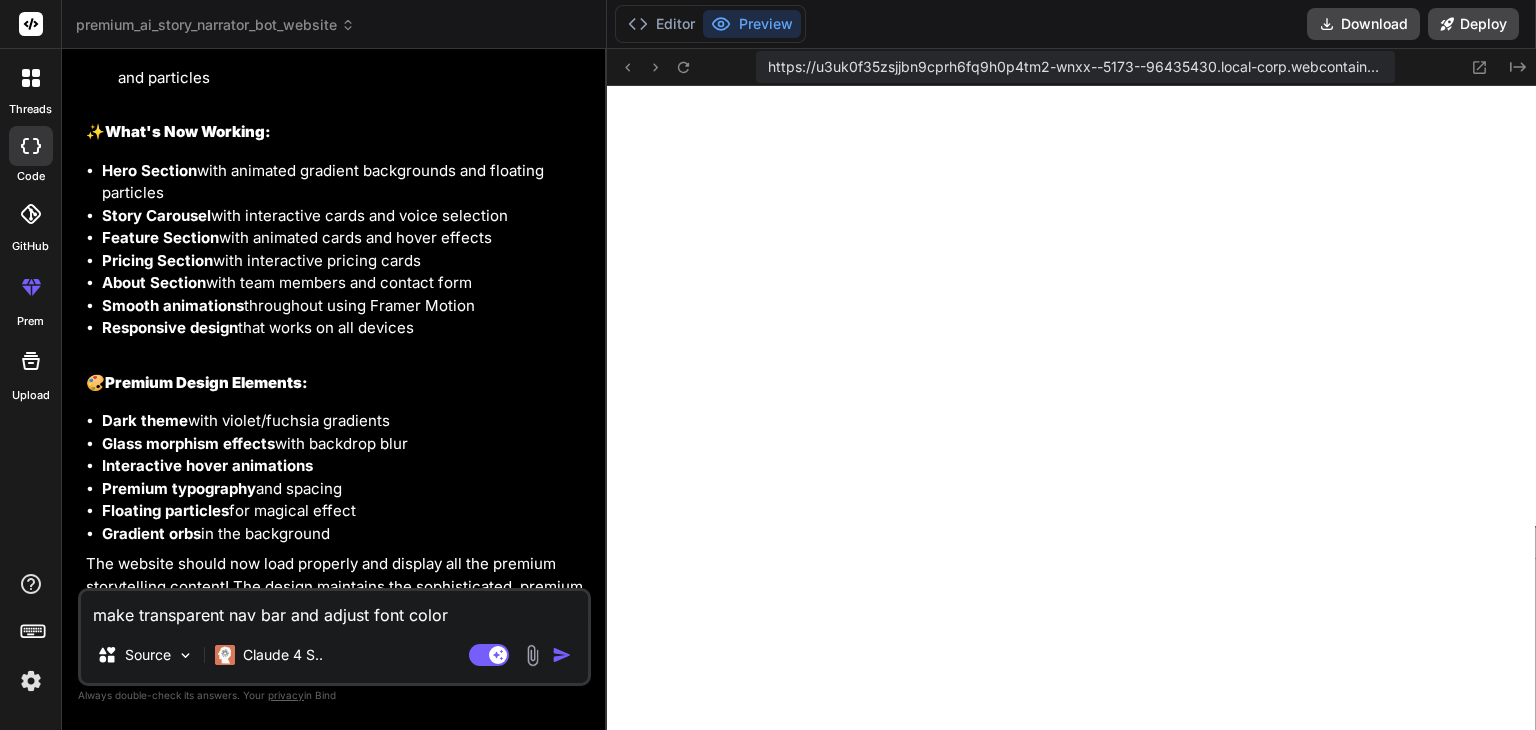 type on "make transparent nav bar and adjust font color" 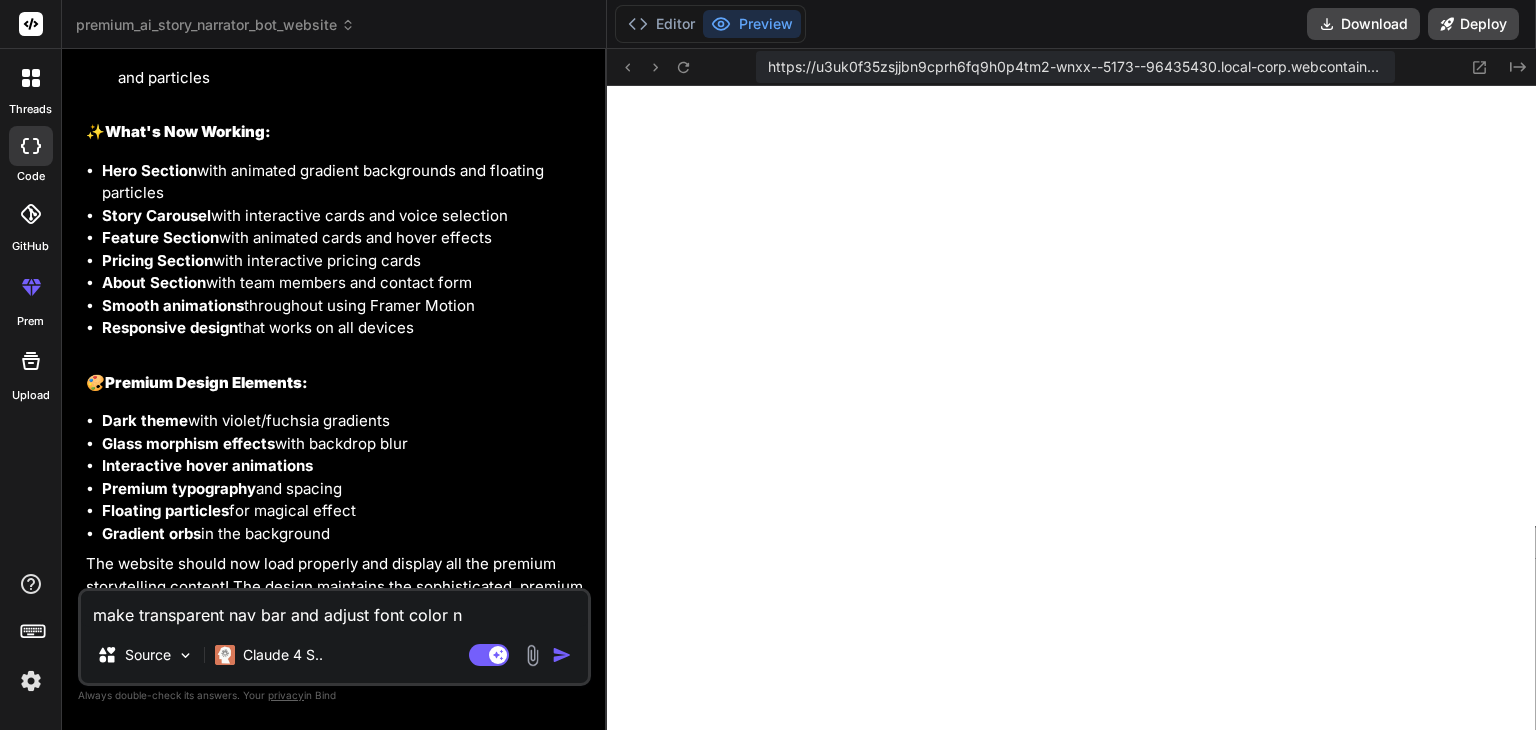 type on "make transparent nav bar and adjust font color na" 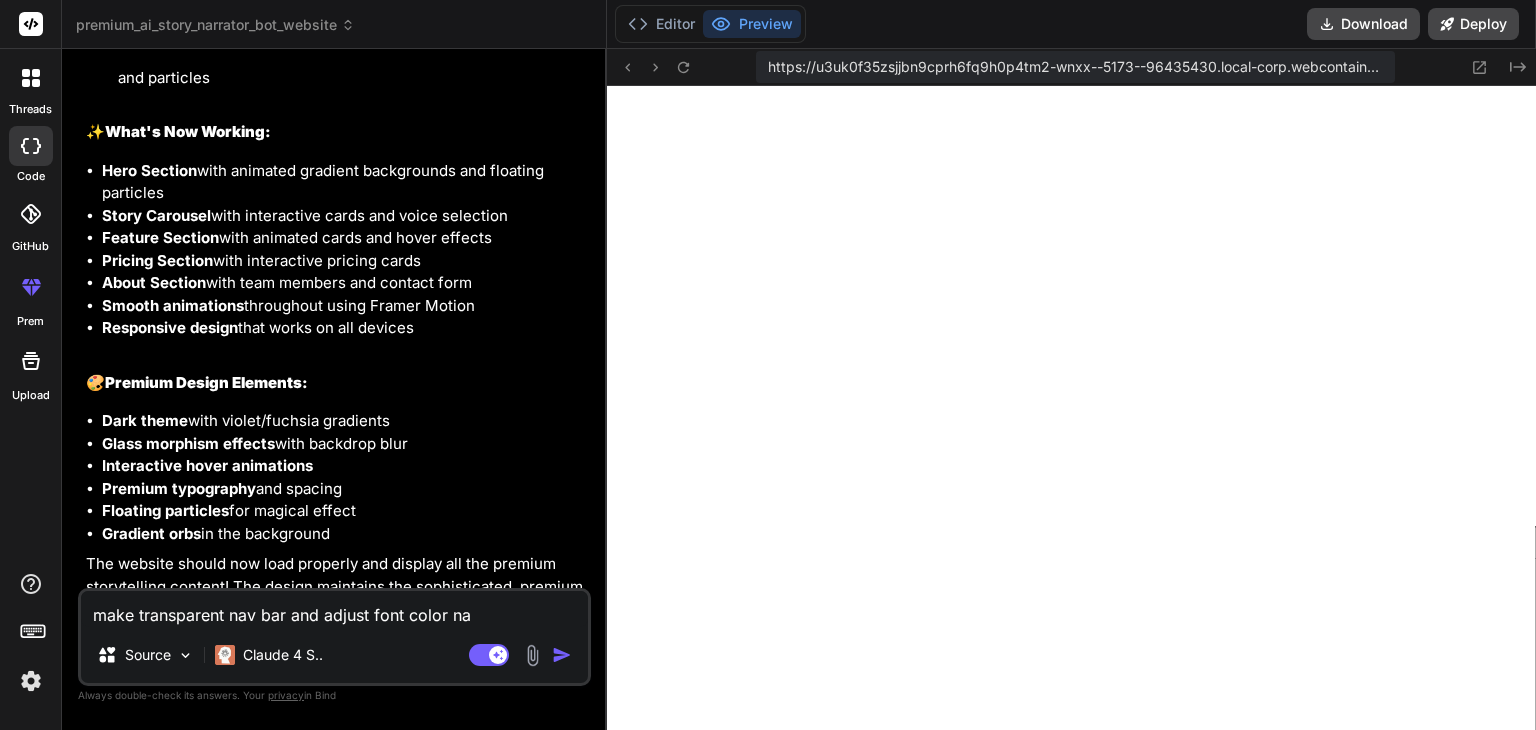 type on "make transparent nav bar and adjust font color n" 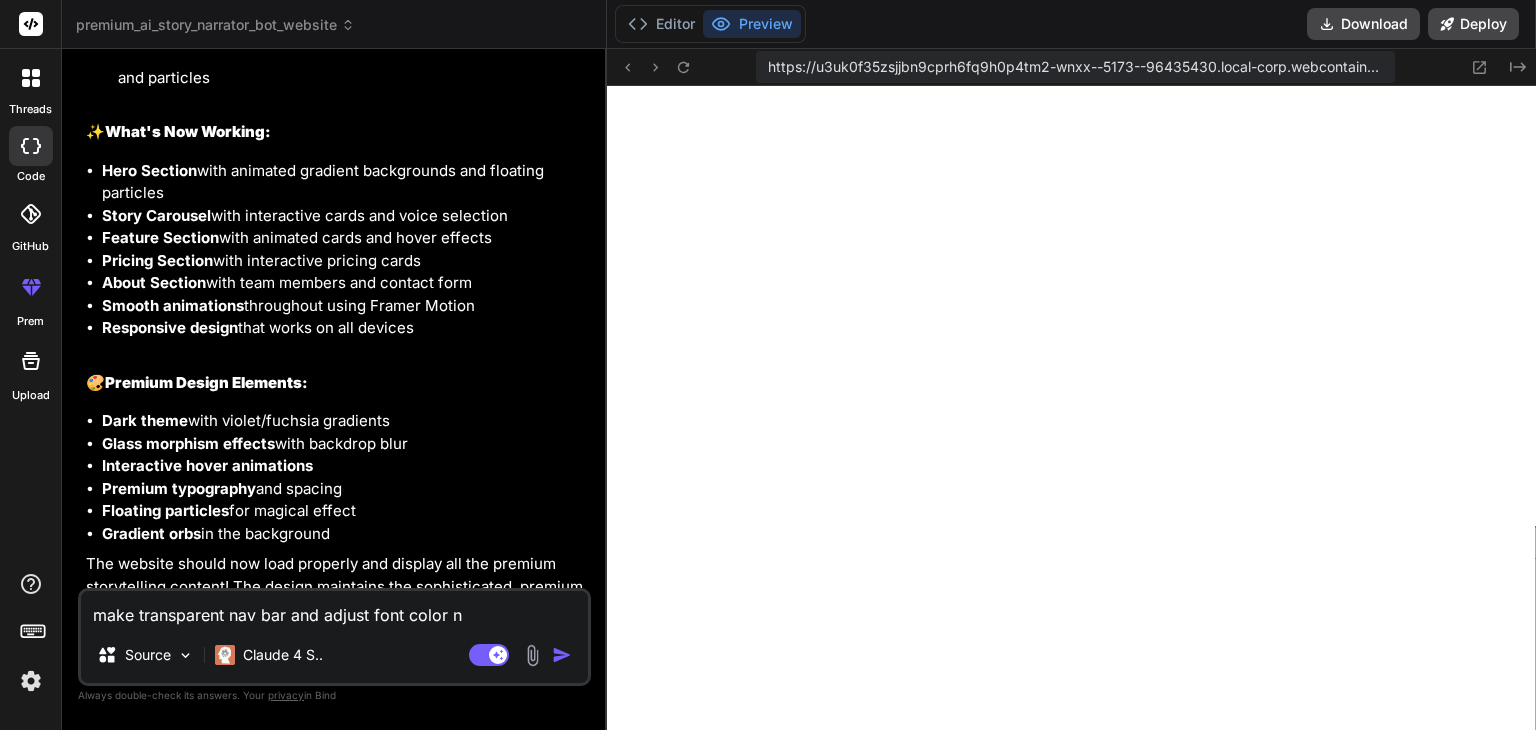 type on "make transparent nav bar and adjust font color" 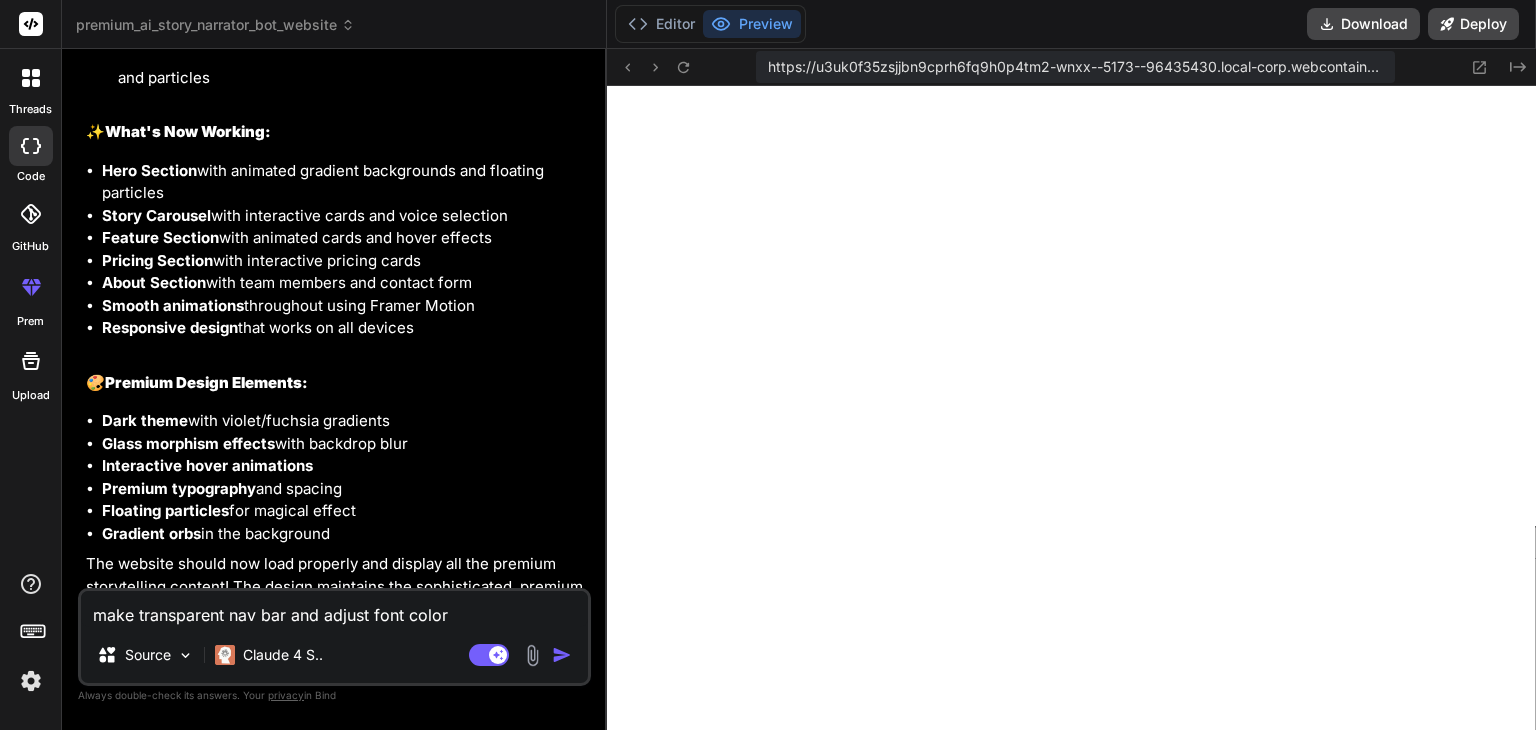 type on "make transparent nav bar and adjust font color a" 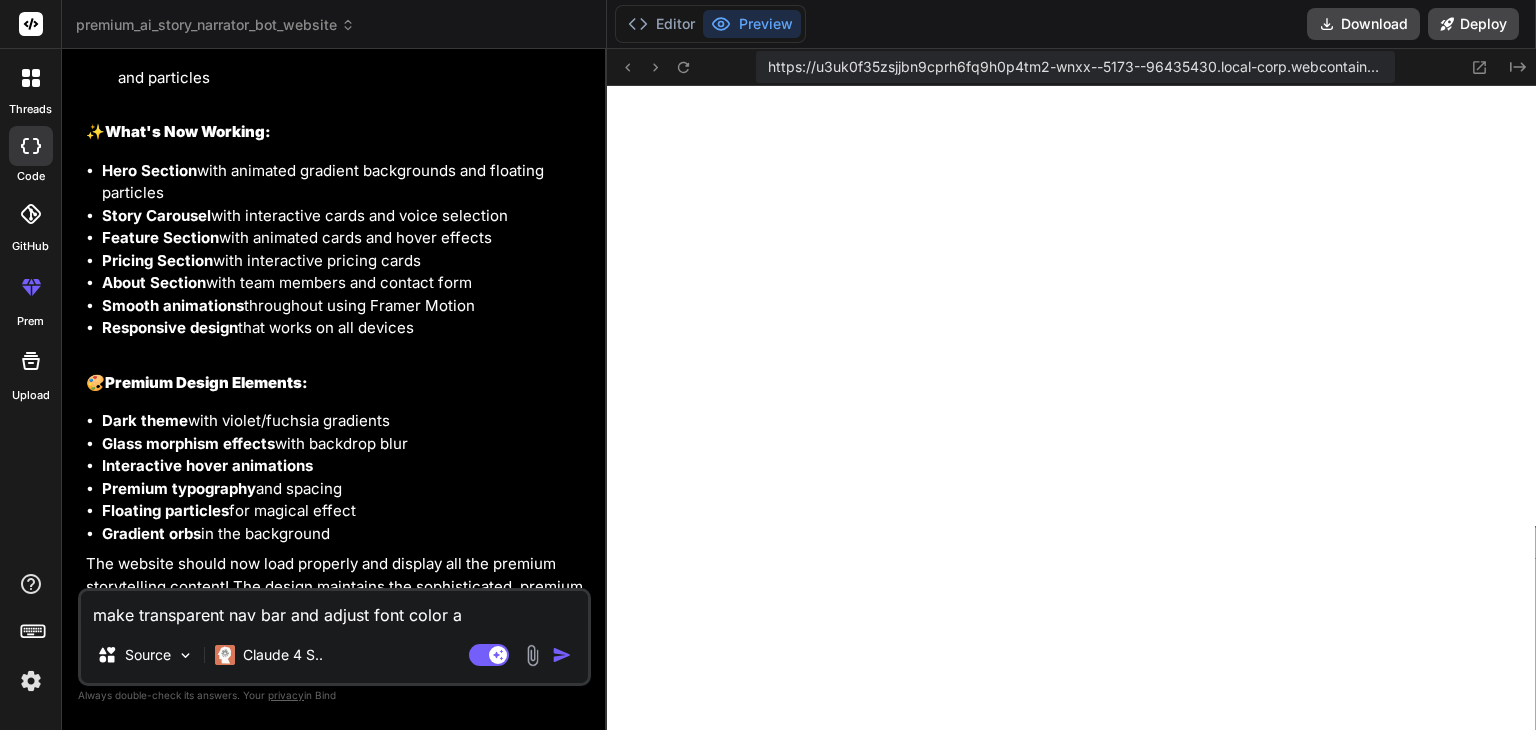type on "make transparent nav bar and adjust font color as" 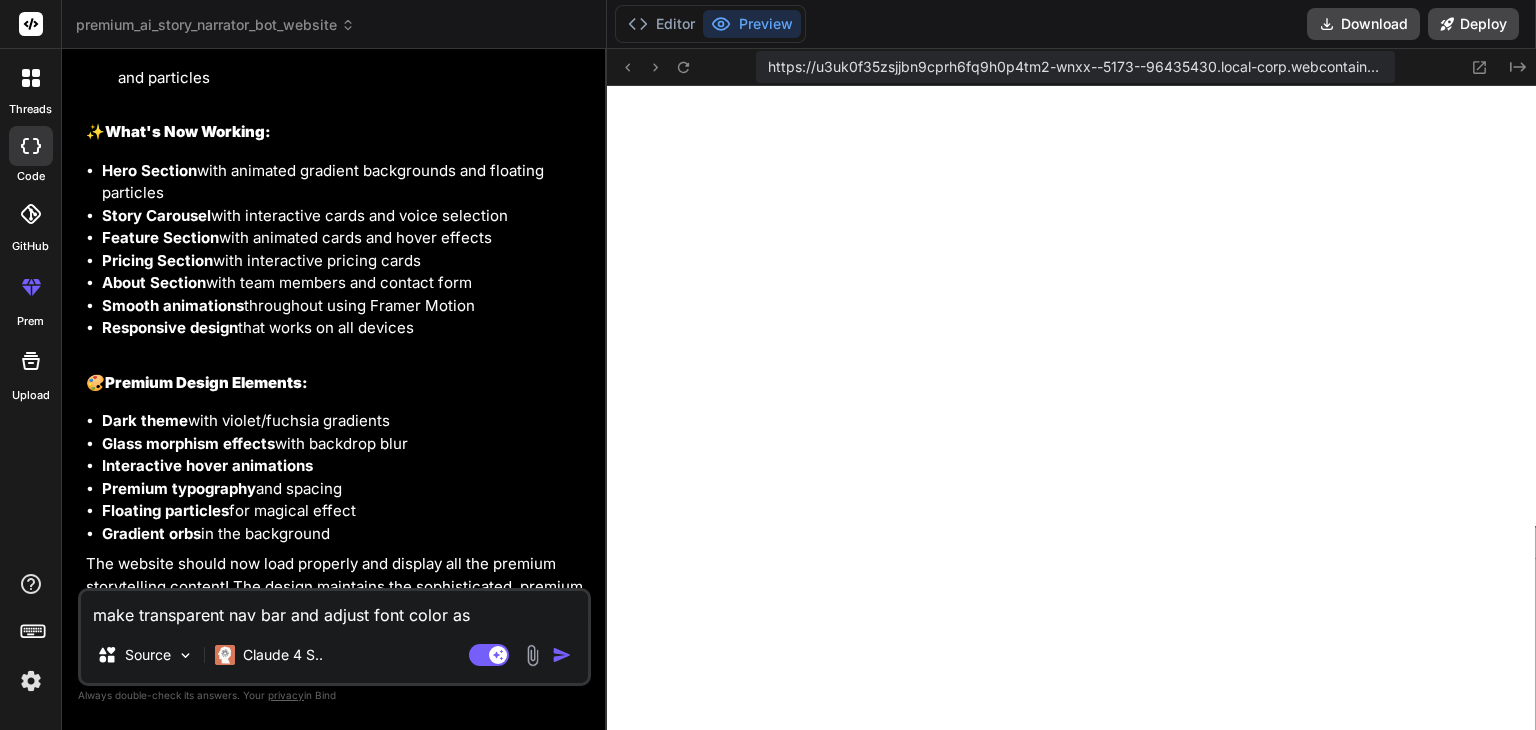 type on "make transparent nav bar and adjust font color asn" 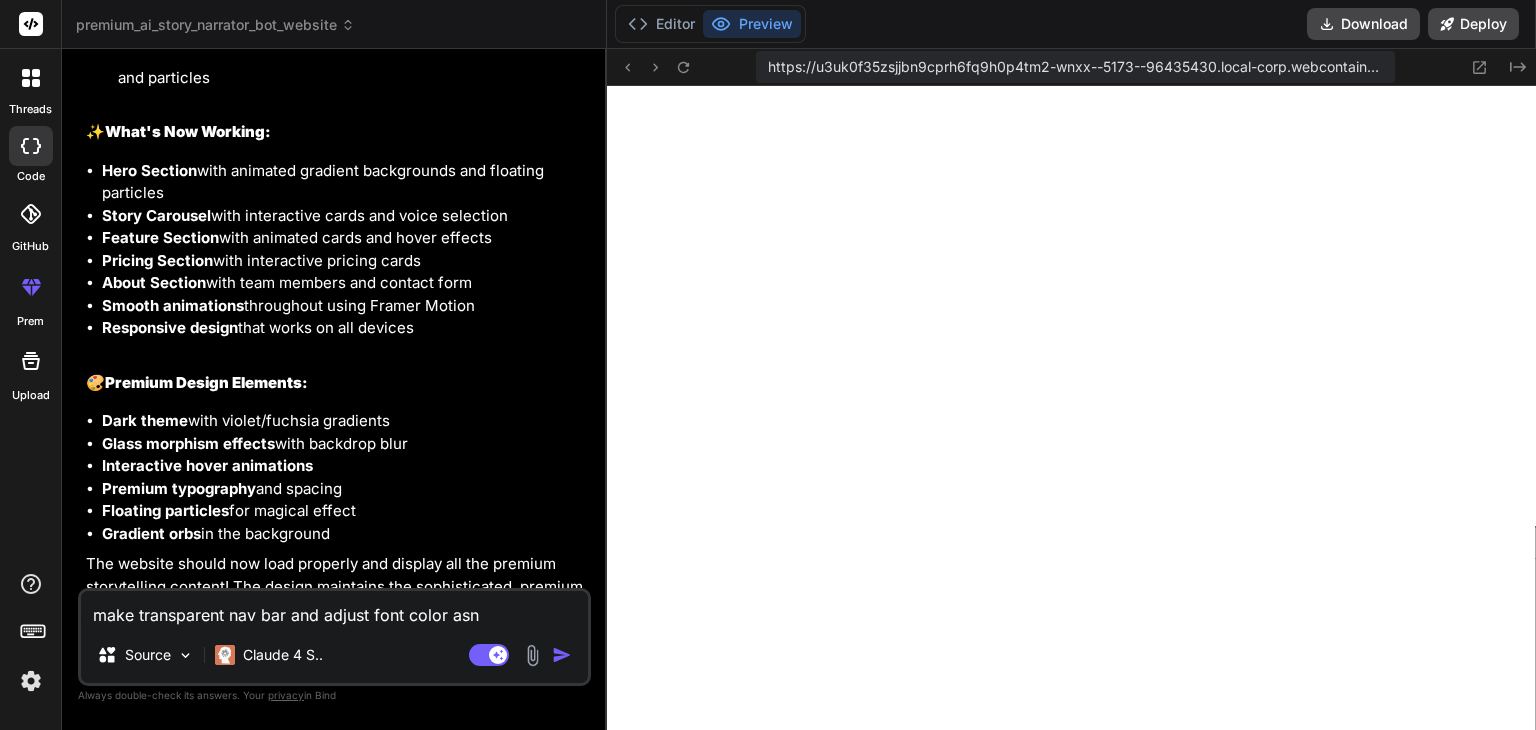 type on "make transparent nav bar and adjust font color as" 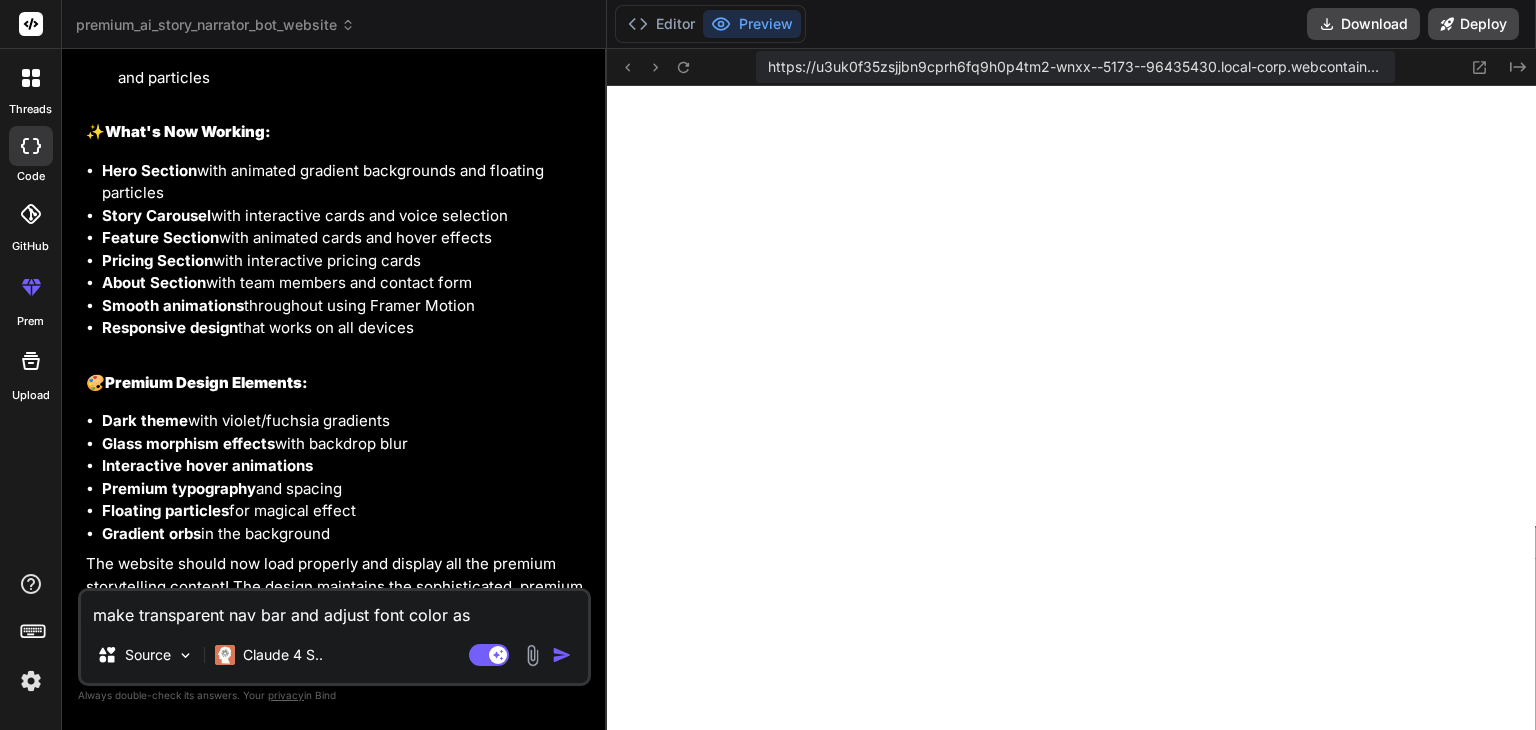 type on "make transparent nav bar and adjust font color a" 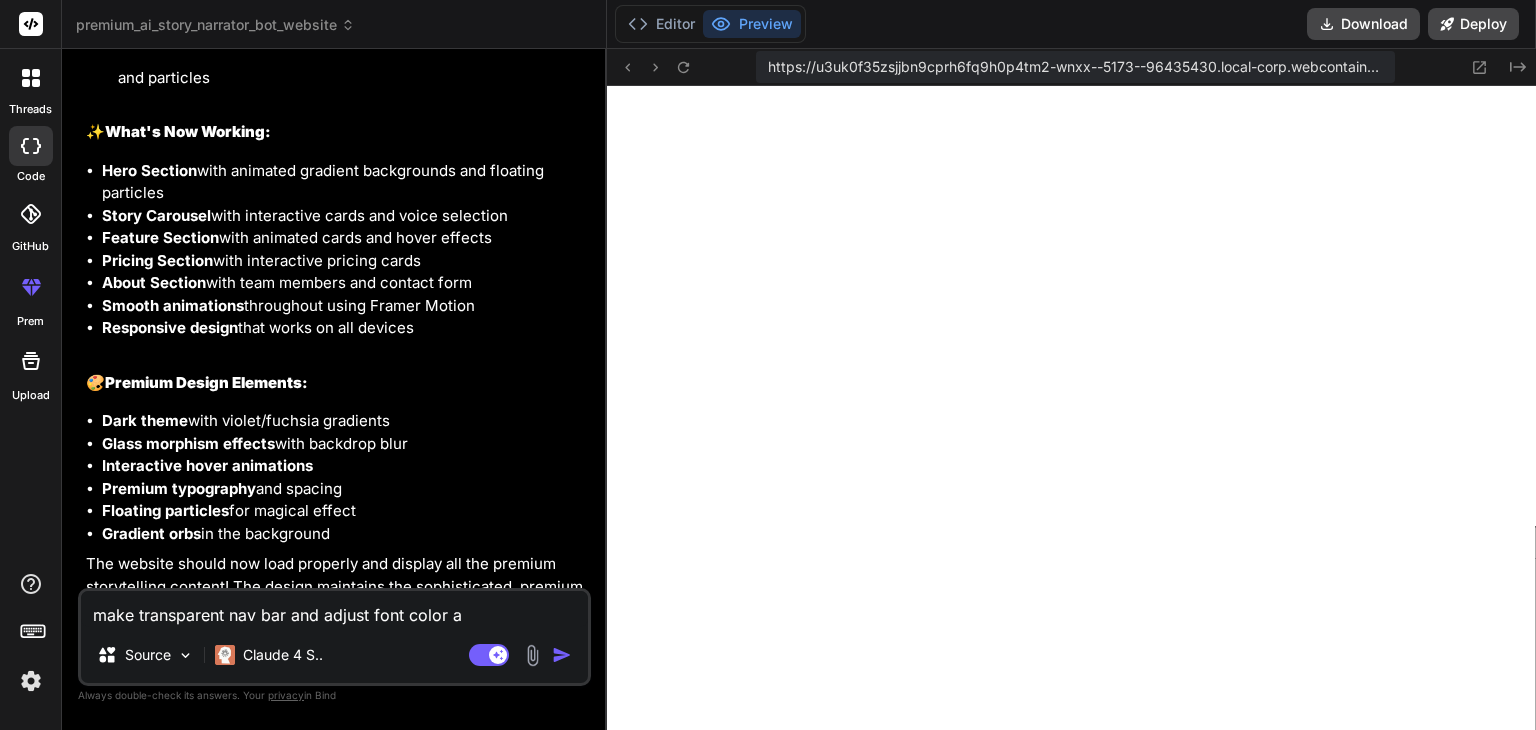 type on "make transparent nav bar and adjust font color an" 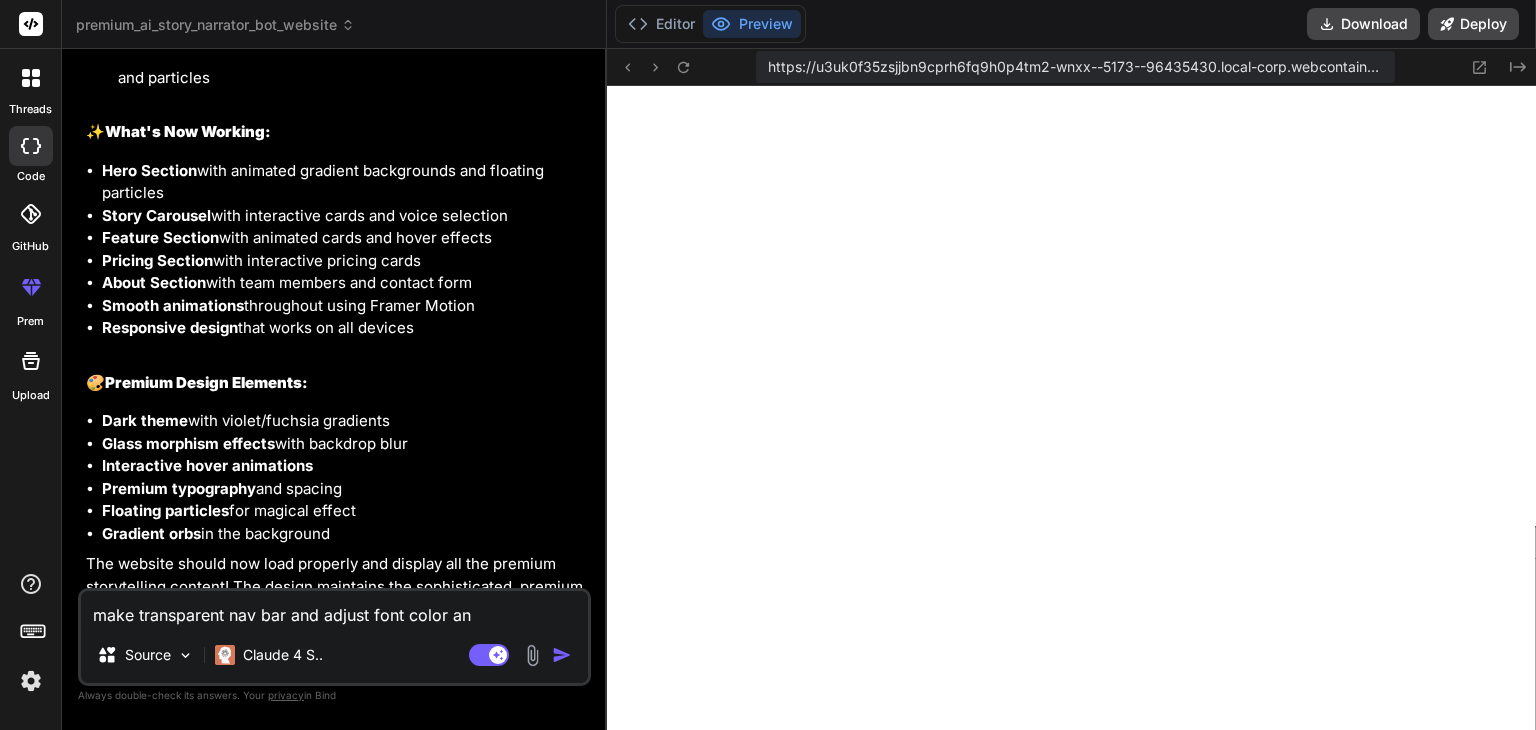 type on "make transparent nav bar and adjust font color and" 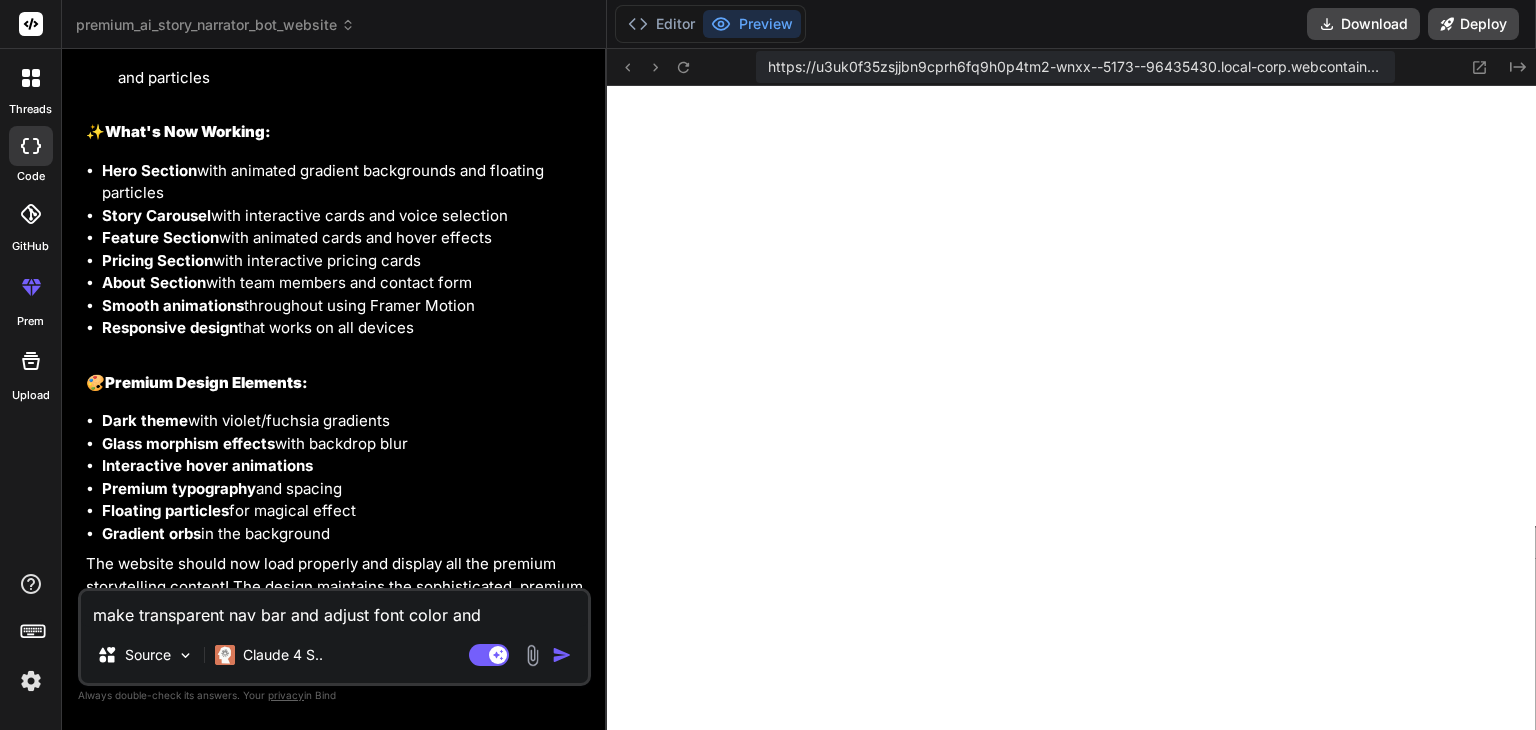 type on "make transparent nav bar and adjust font color and" 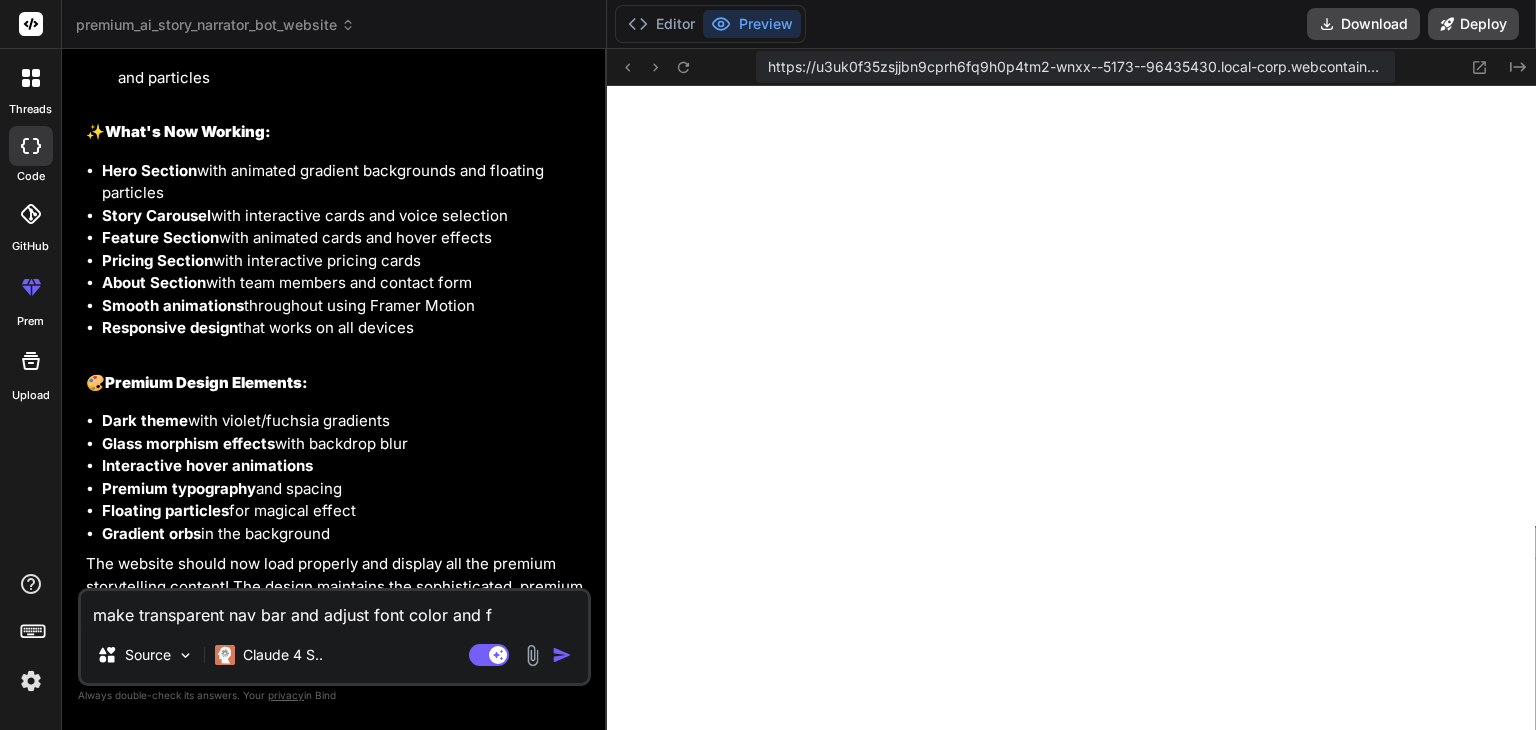 type on "make transparent nav bar and adjust font color and fo" 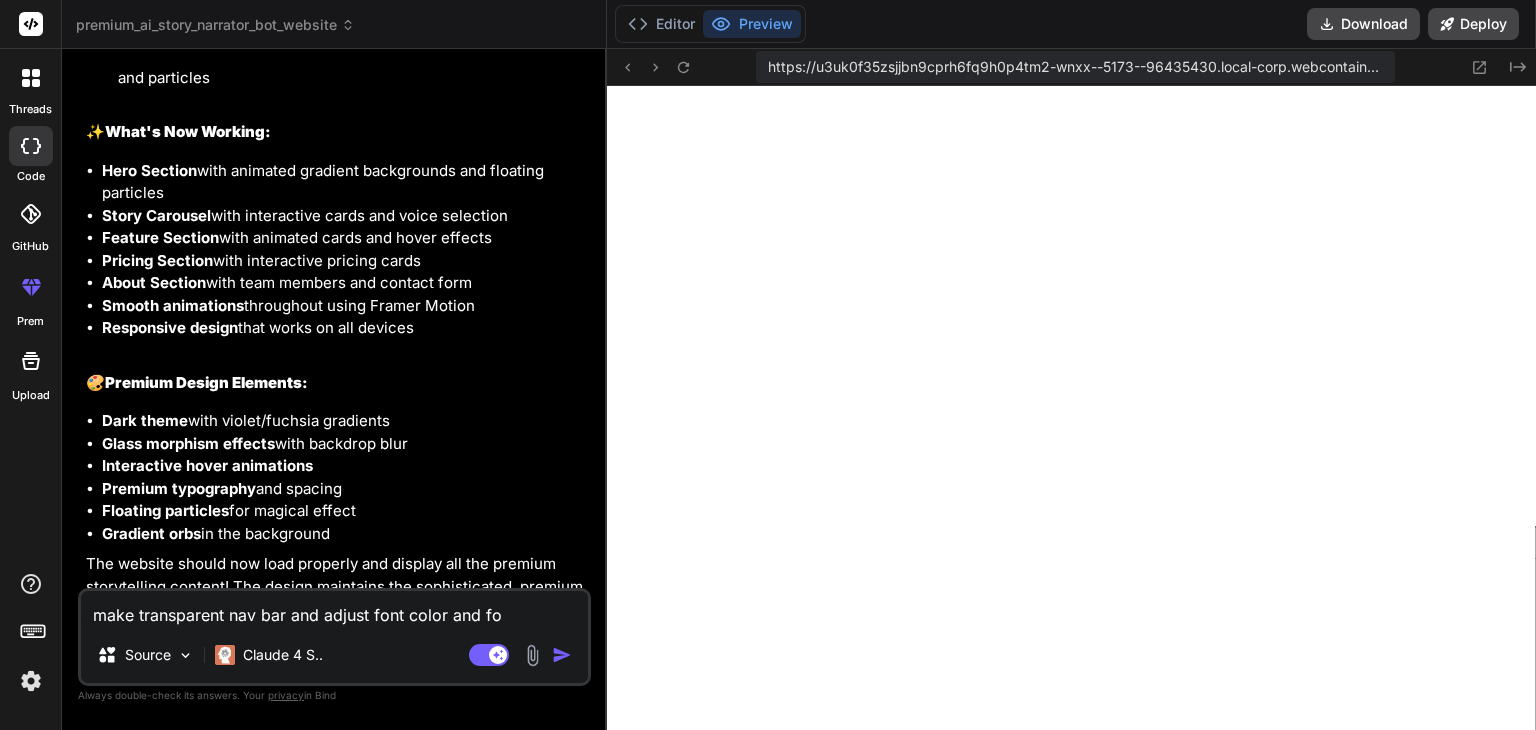 type on "make transparent nav bar and adjust font color and fon" 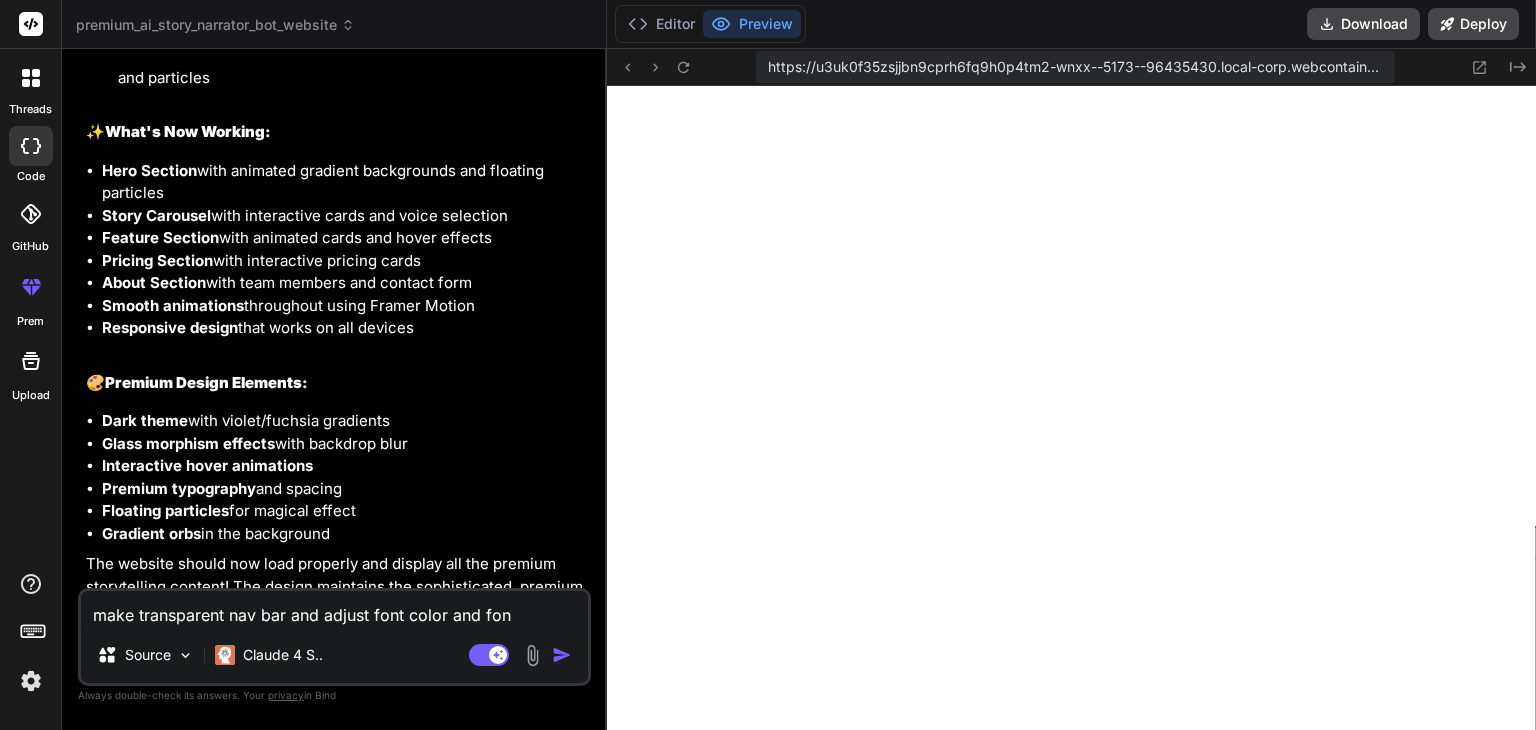 type on "make transparent nav bar and adjust font color and font" 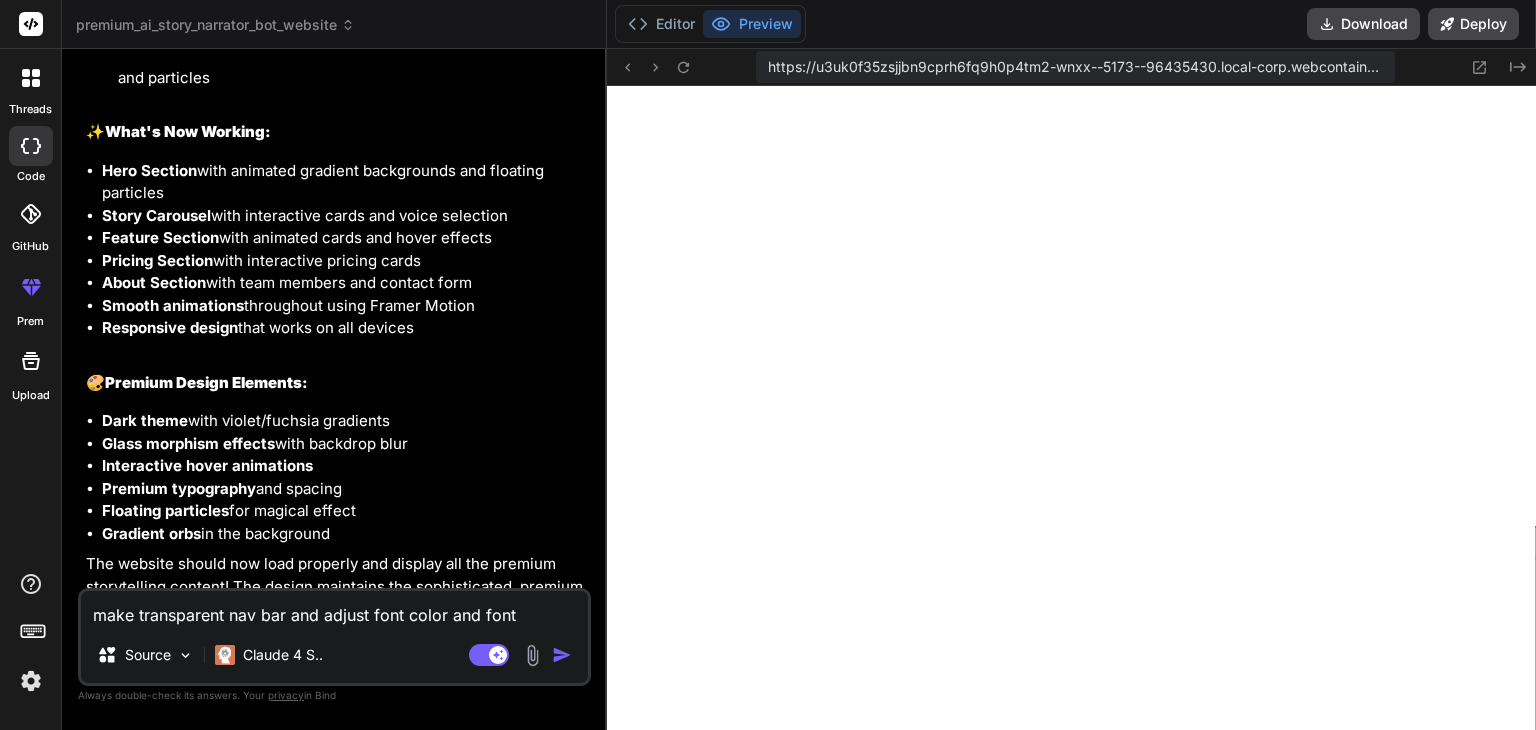 type on "make transparent nav bar and adjust font color and font" 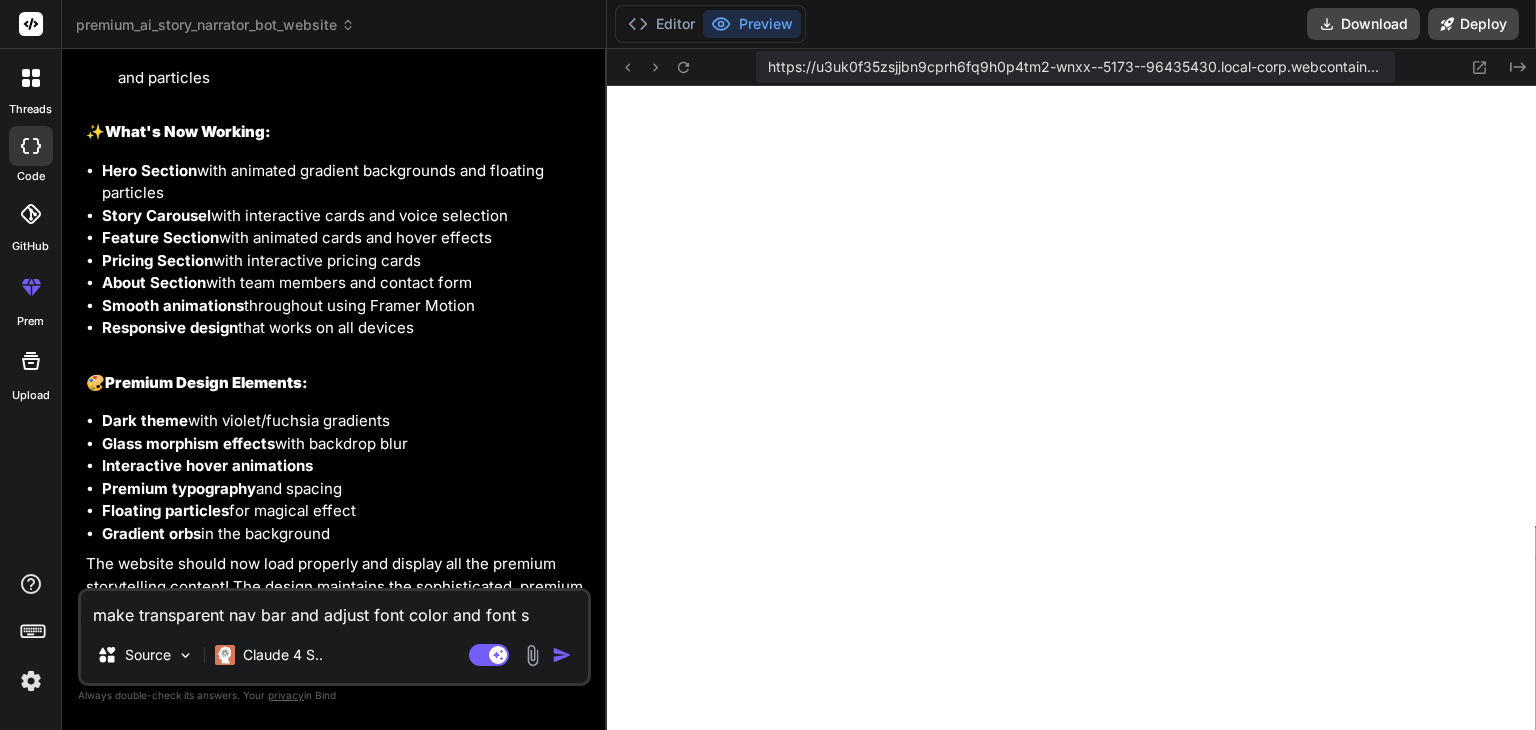 type on "make transparent nav bar and adjust font color and font st" 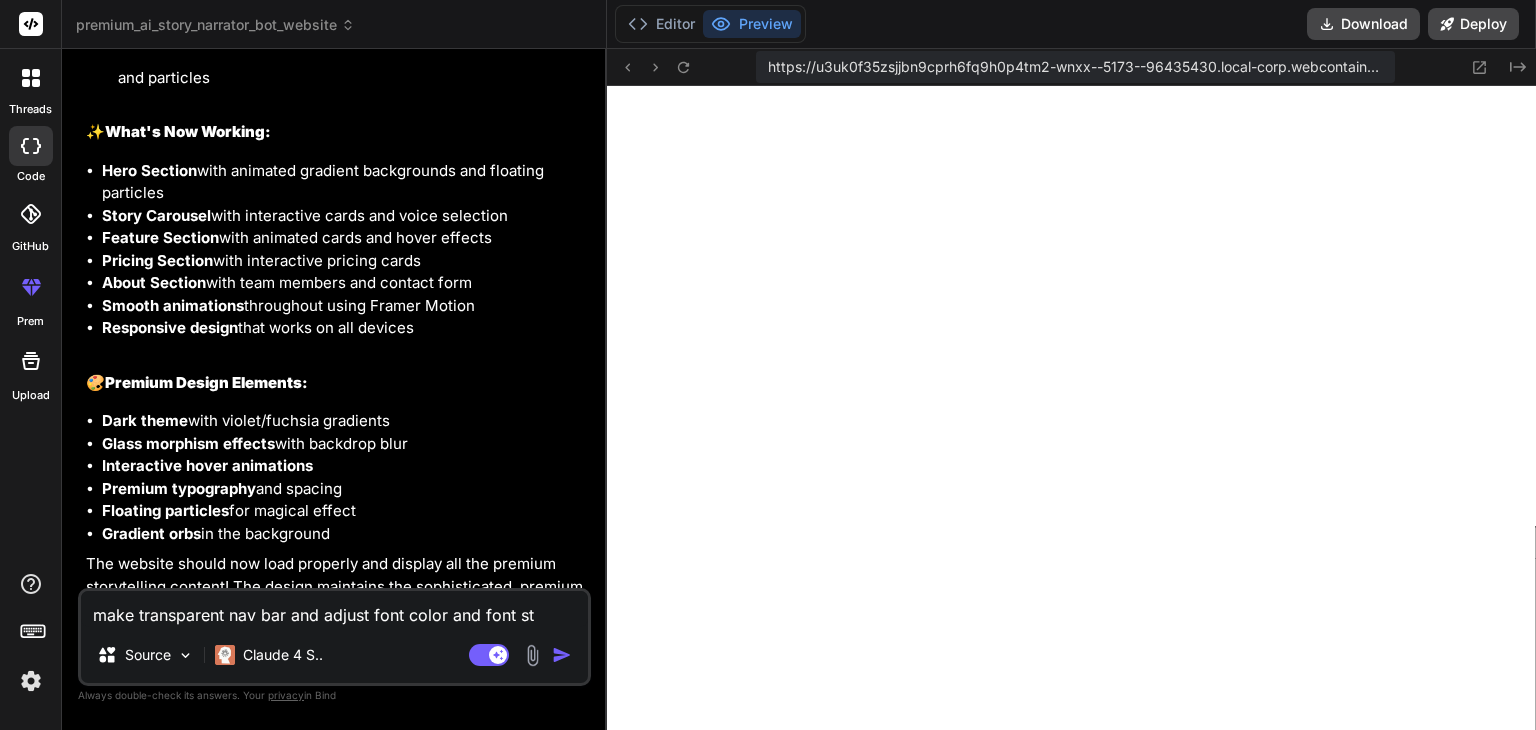 type on "make transparent nav bar and adjust font color and font sty" 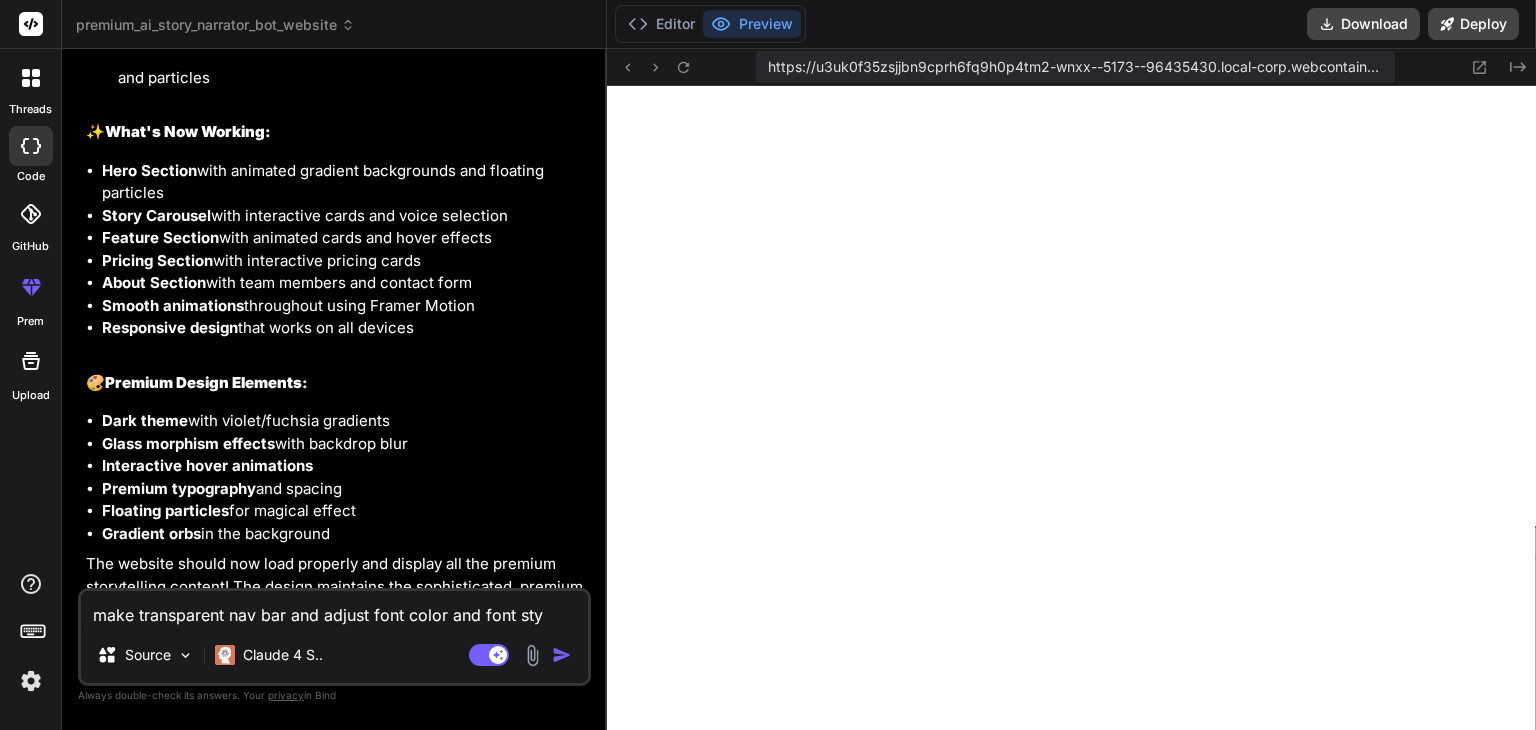 type on "make transparent nav bar and adjust font color and font styl" 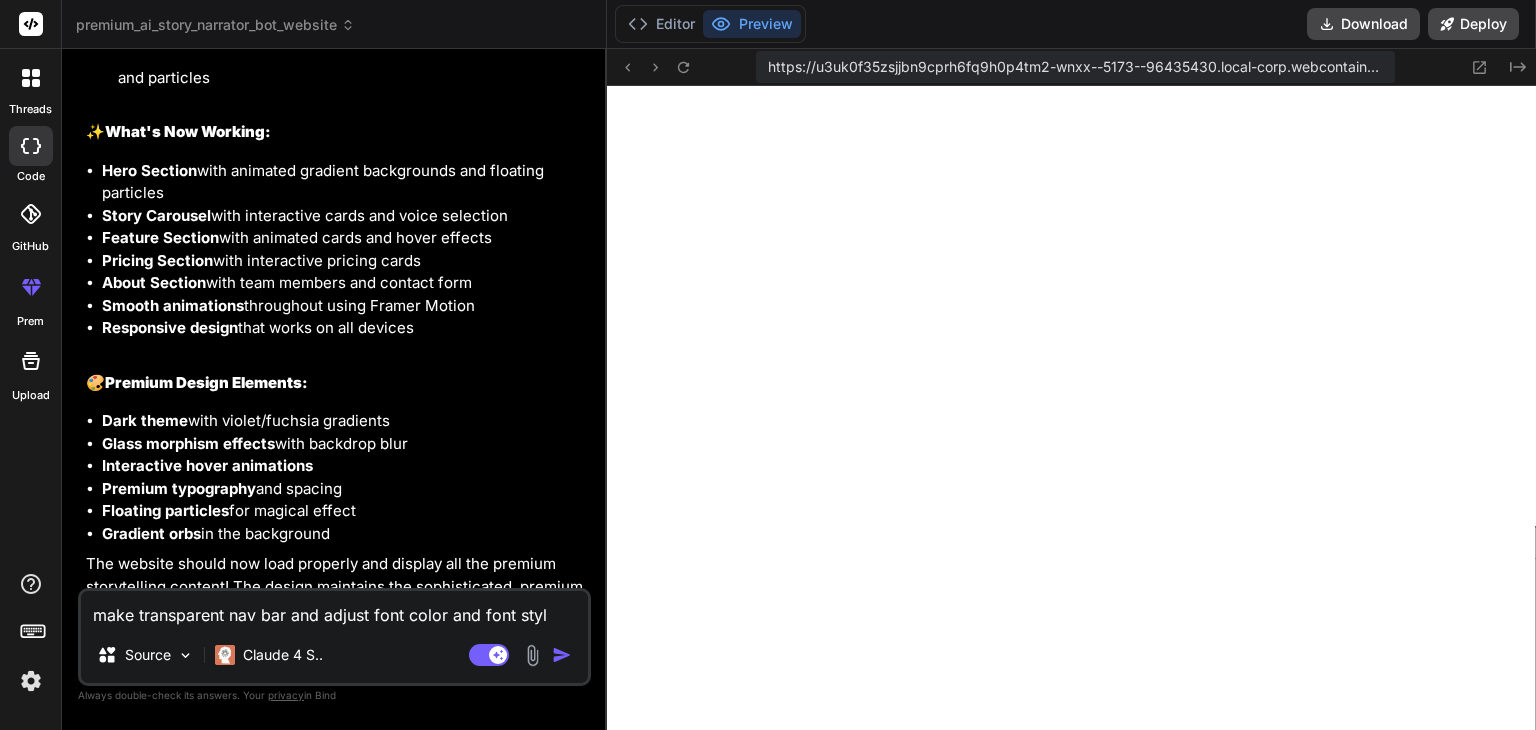 type on "make transparent nav bar and adjust font color and font style" 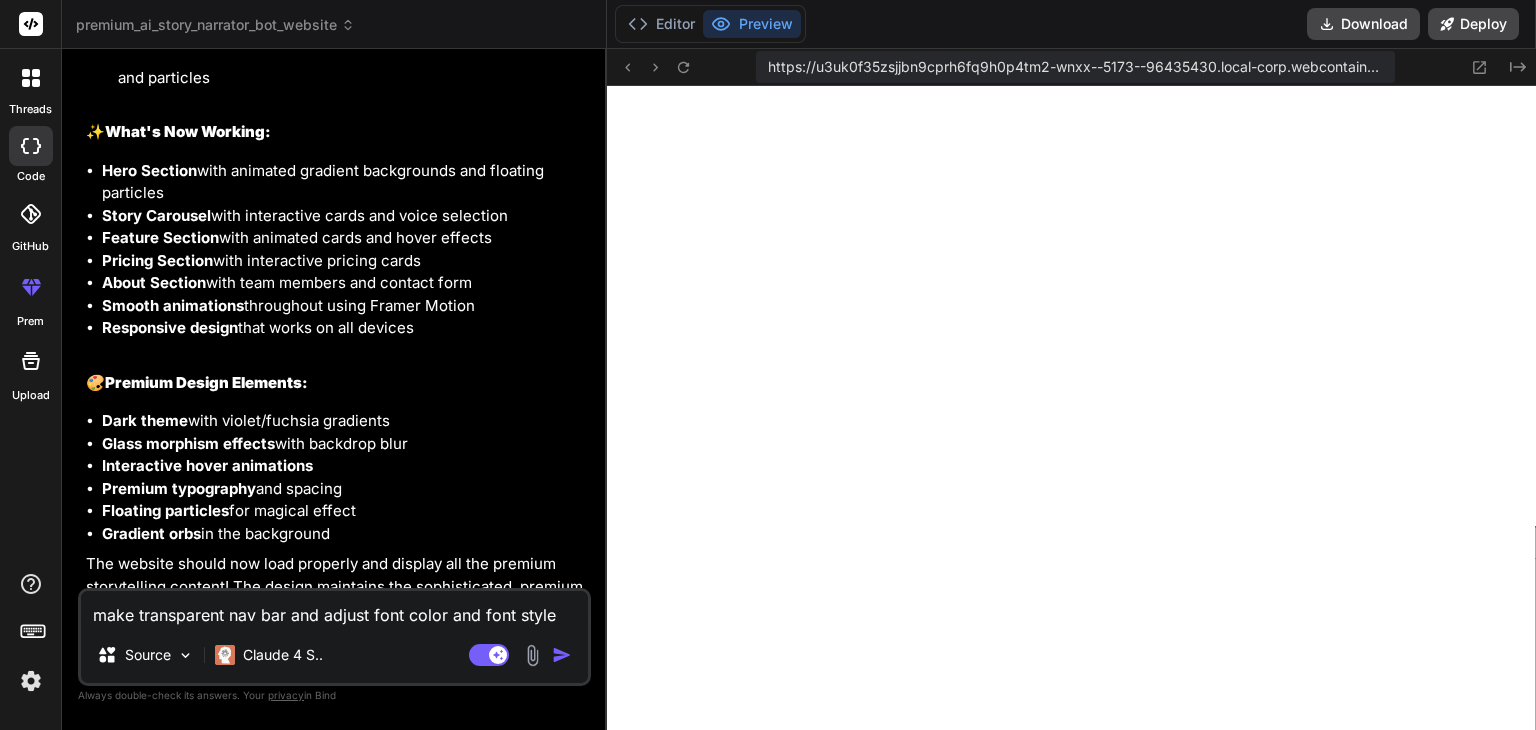 type on "make transparent nav bar and adjust font color and font style." 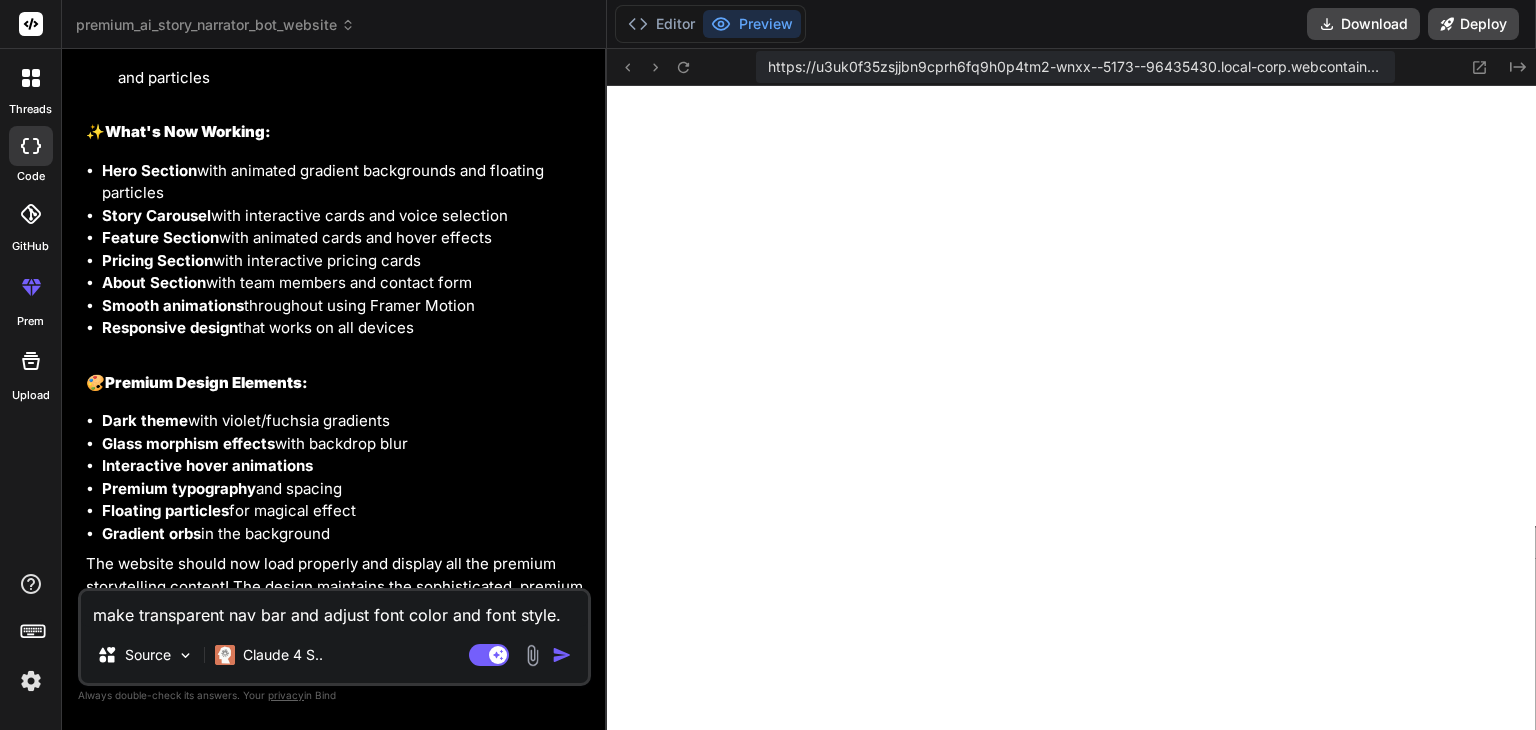 type on "x" 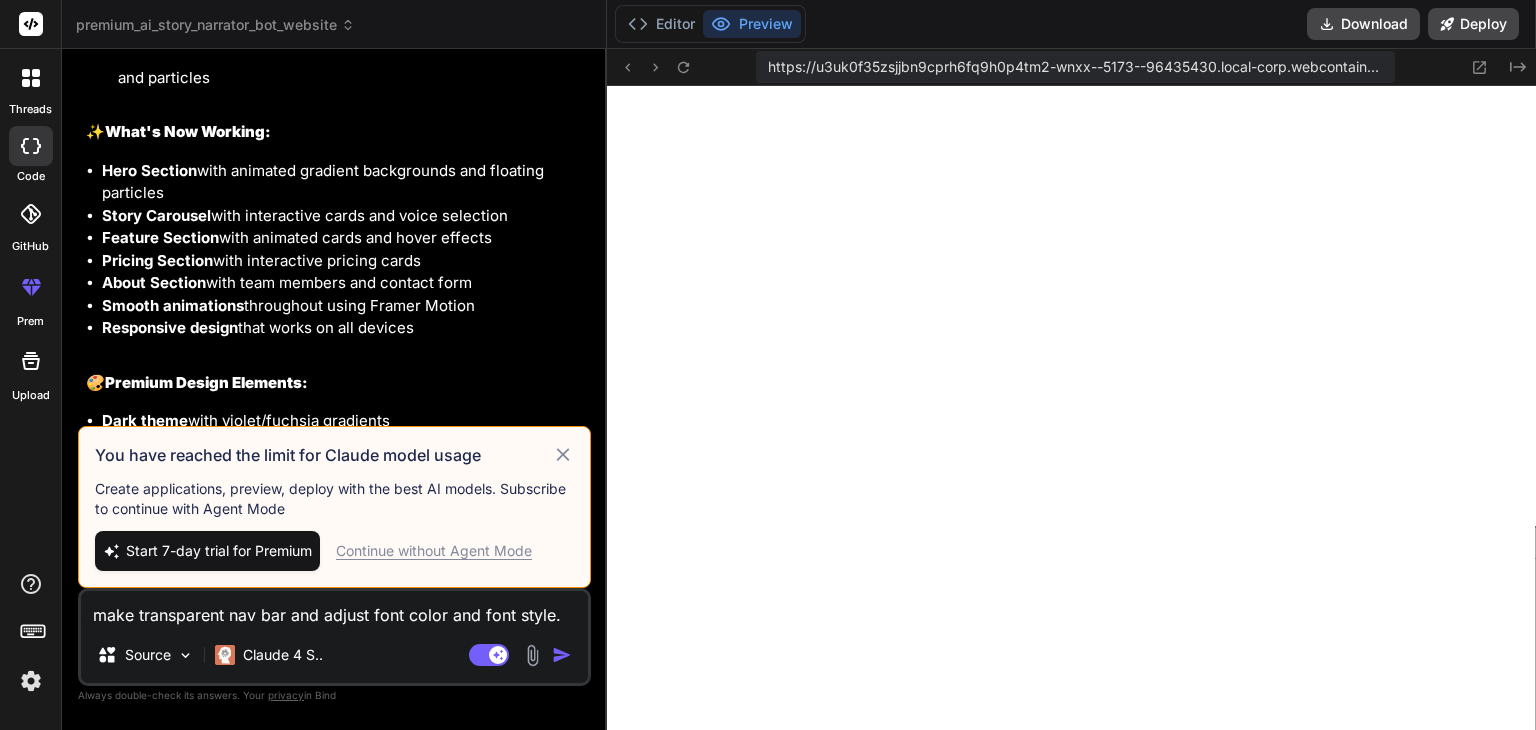 type on "make transparent nav bar and adjust font color and font style." 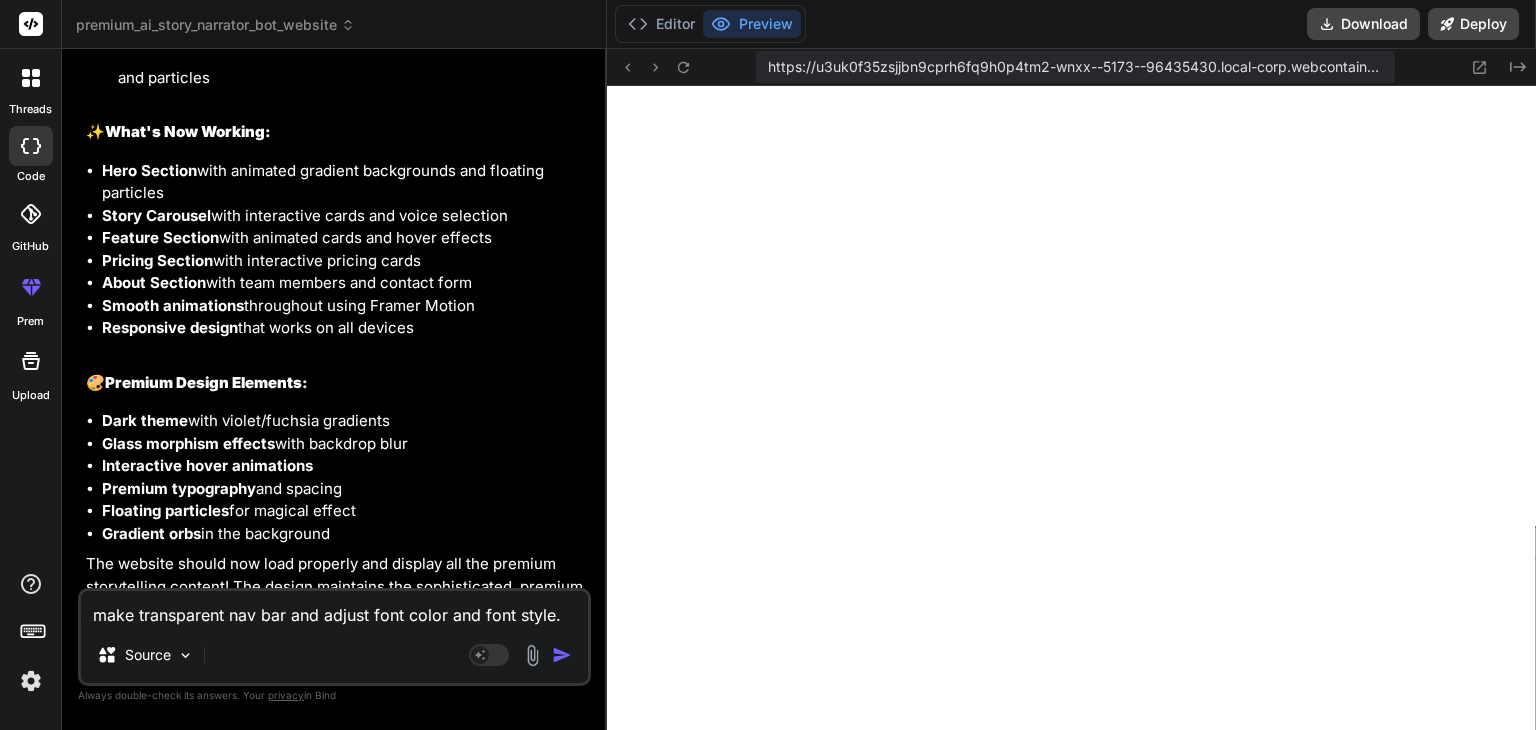click at bounding box center [562, 655] 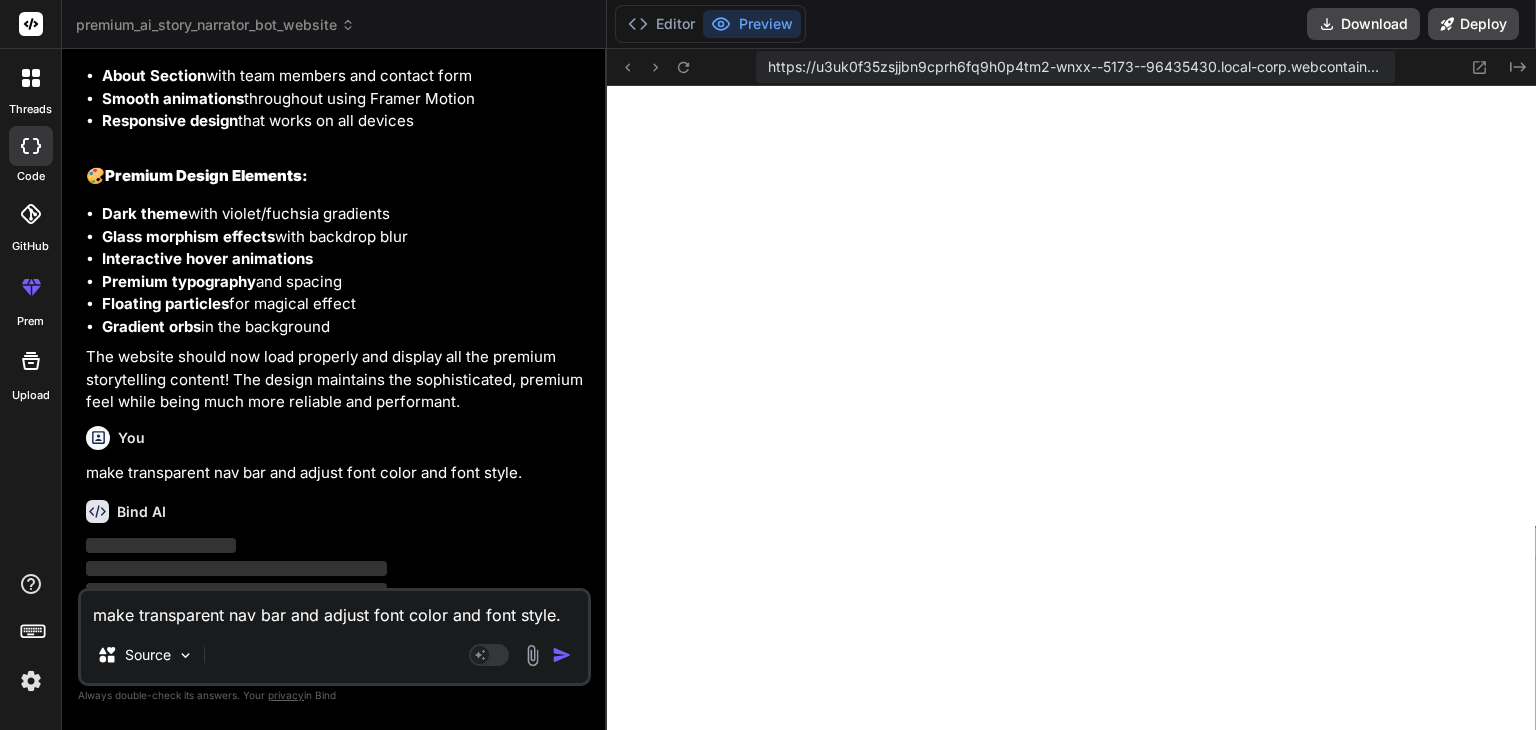 scroll, scrollTop: 7815, scrollLeft: 0, axis: vertical 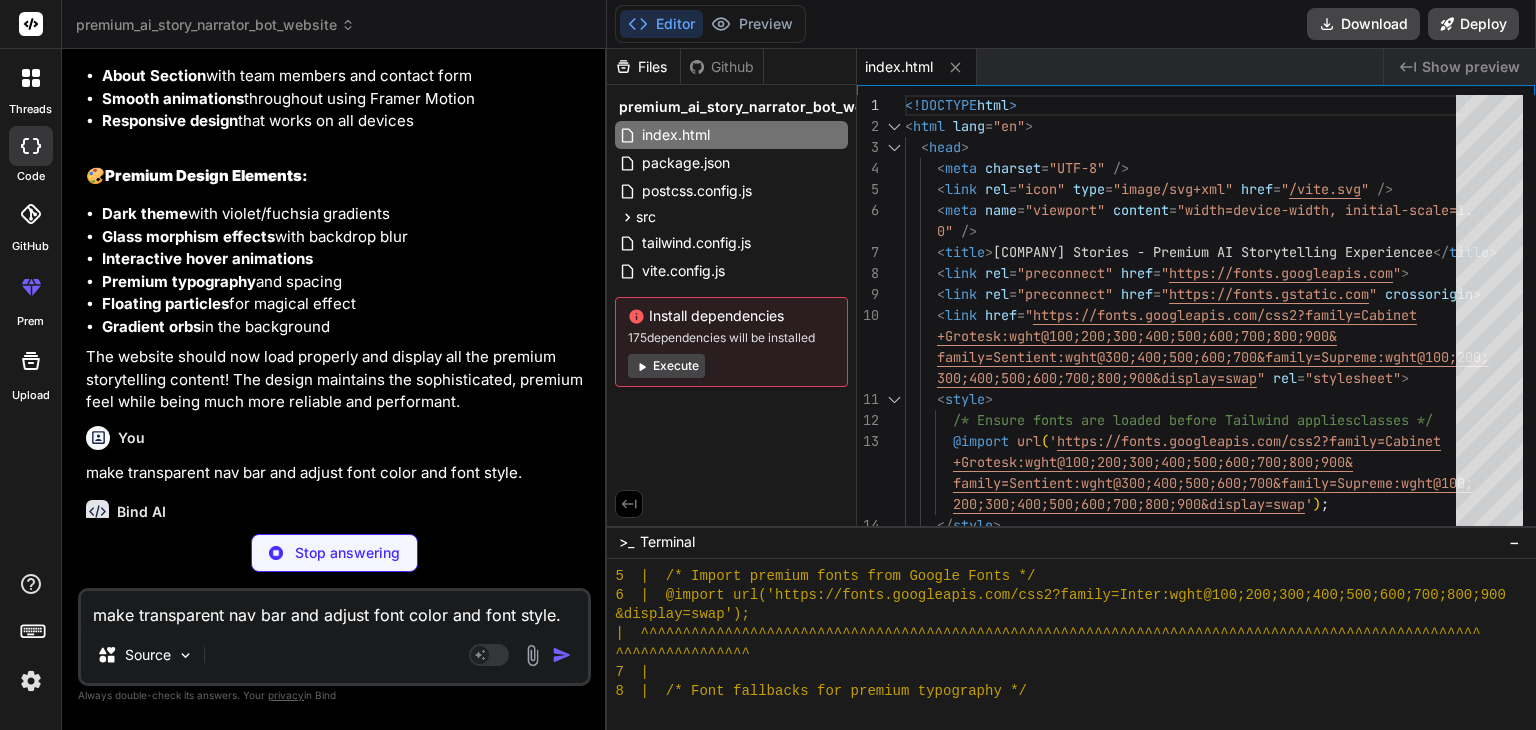 type on "x" 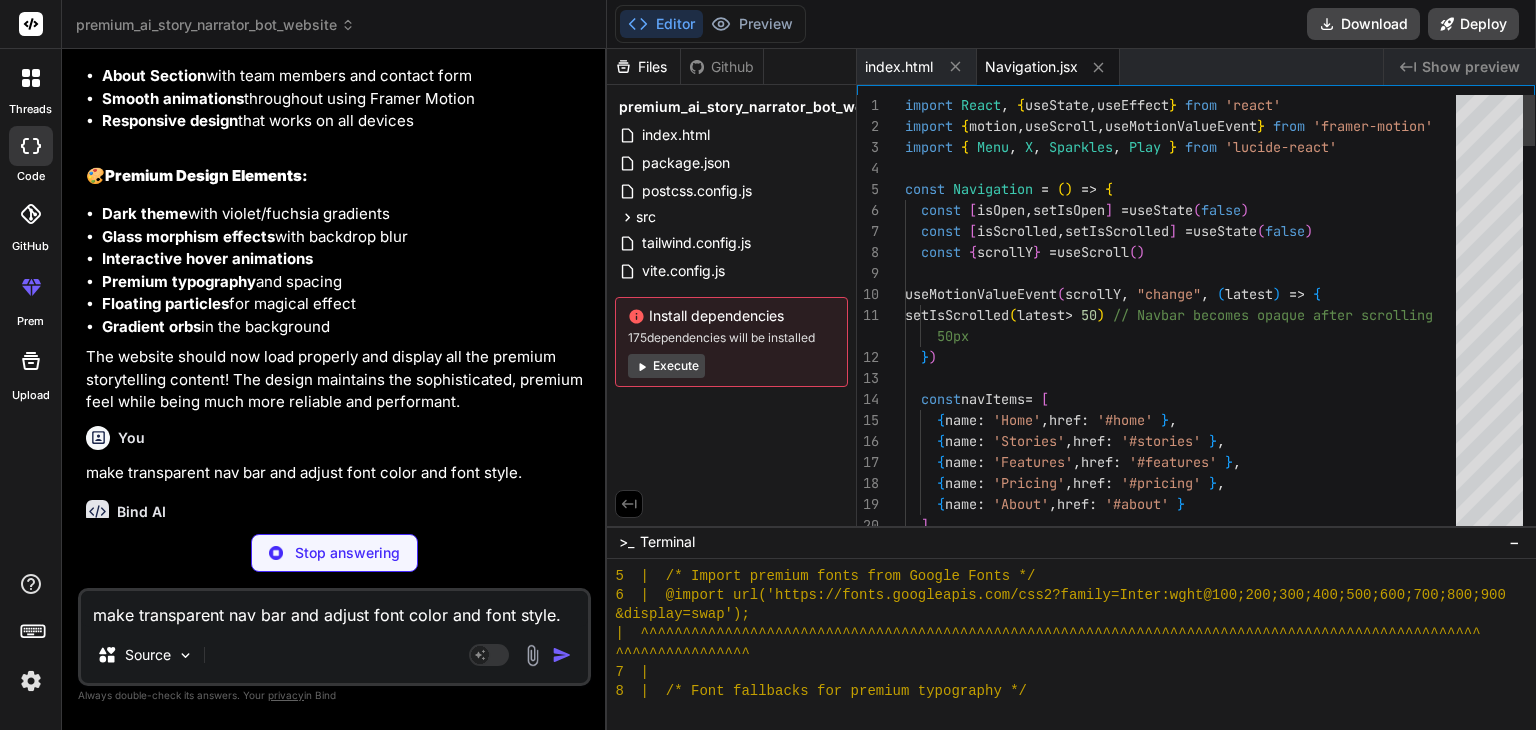scroll, scrollTop: 979, scrollLeft: 0, axis: vertical 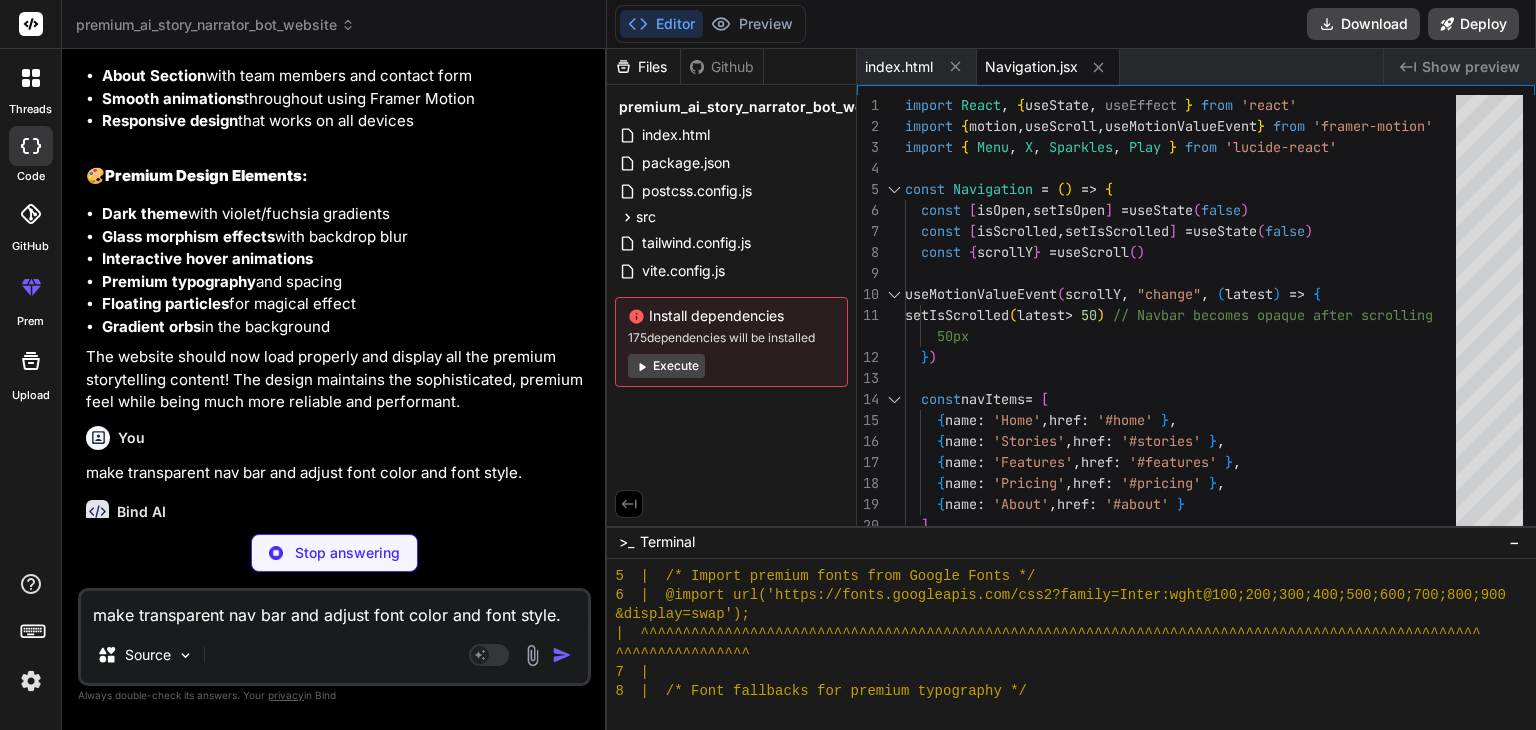 type on "x" 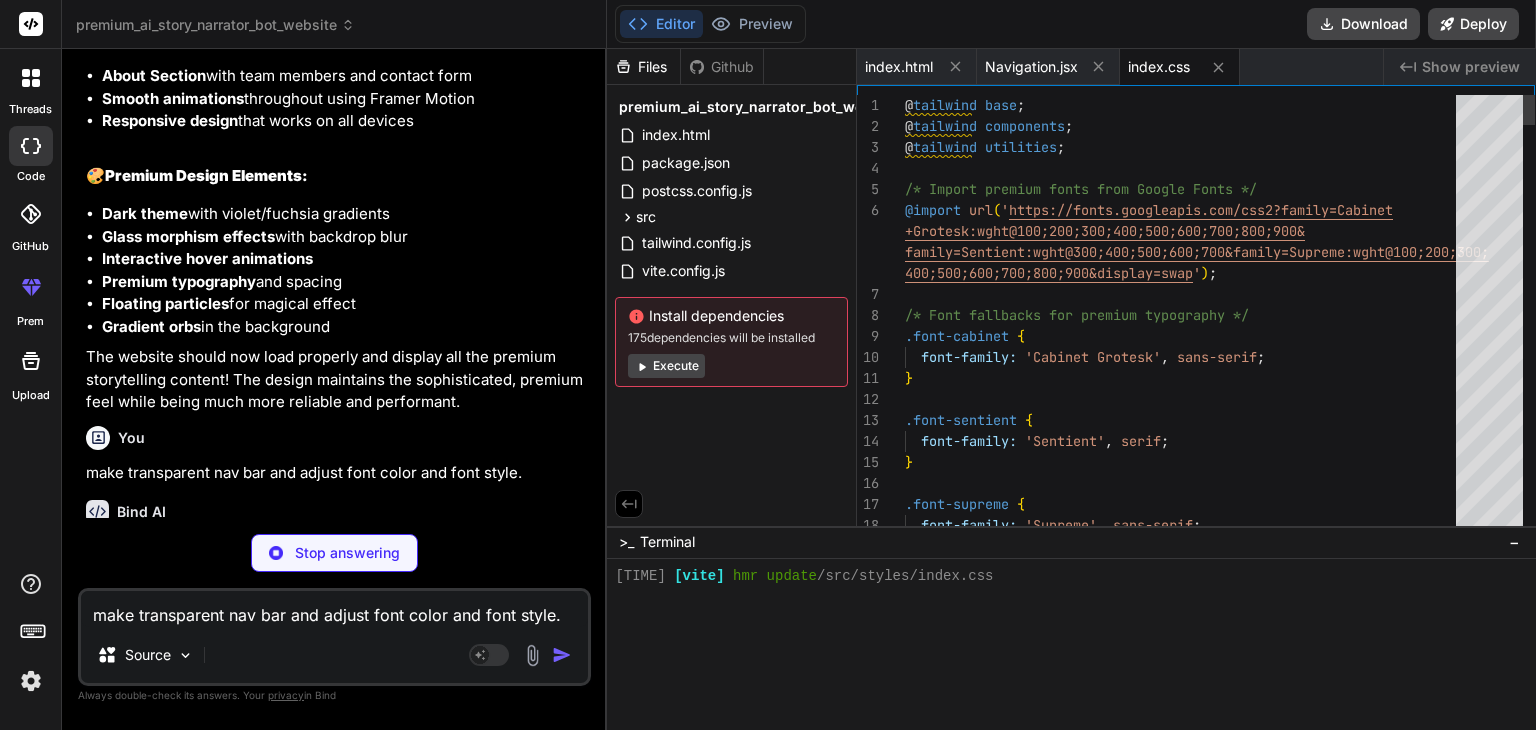 scroll, scrollTop: 1208, scrollLeft: 0, axis: vertical 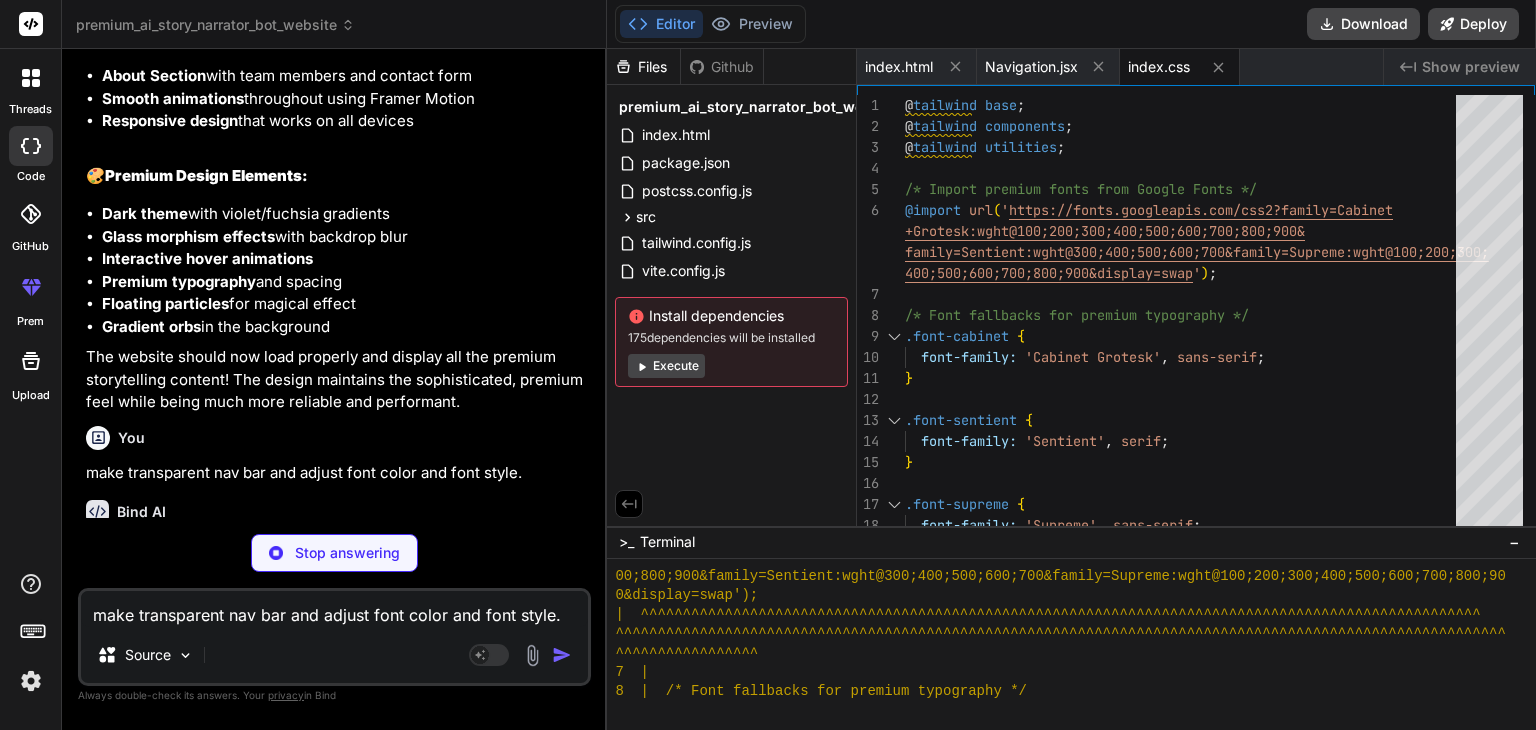 type on "x" 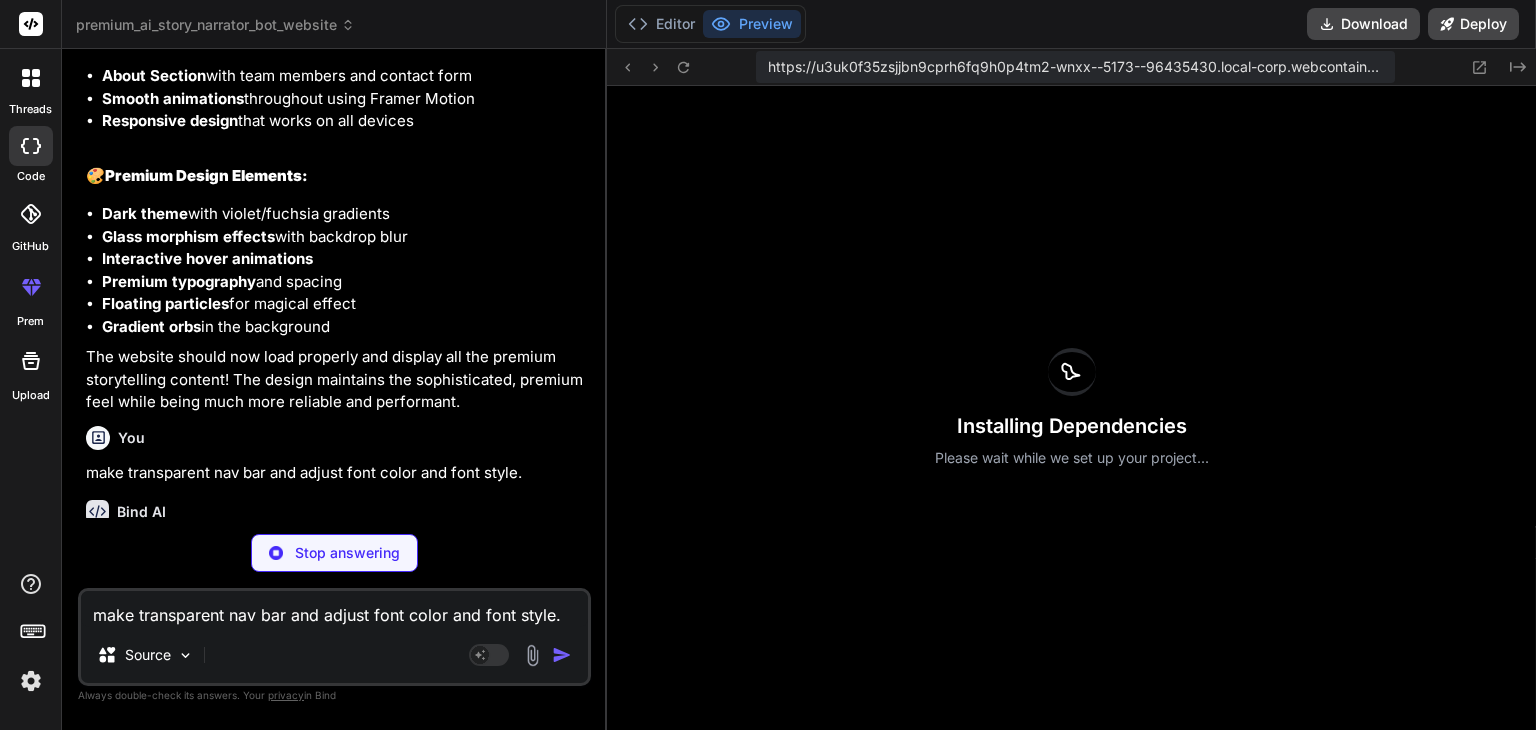 scroll, scrollTop: 0, scrollLeft: 16, axis: horizontal 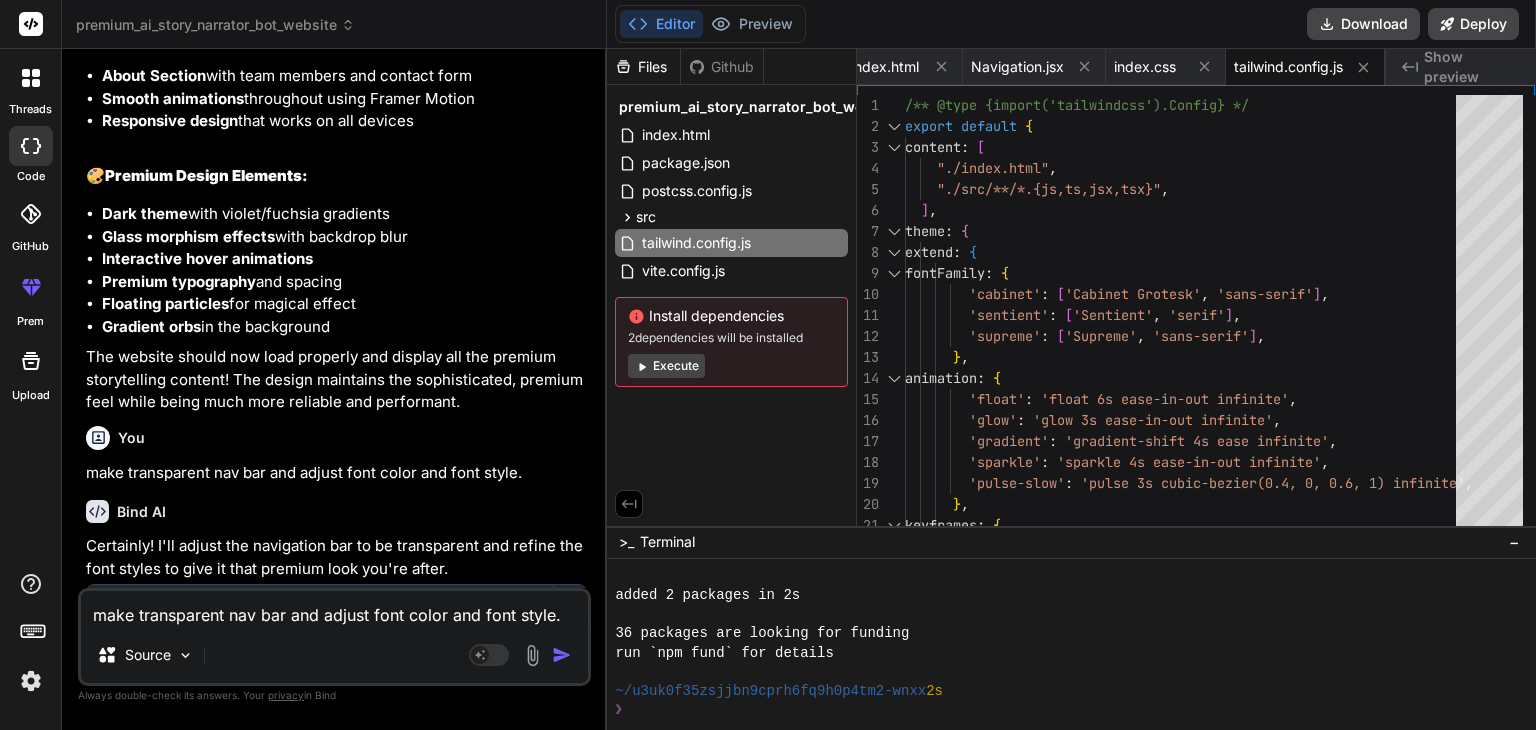 type on "x" 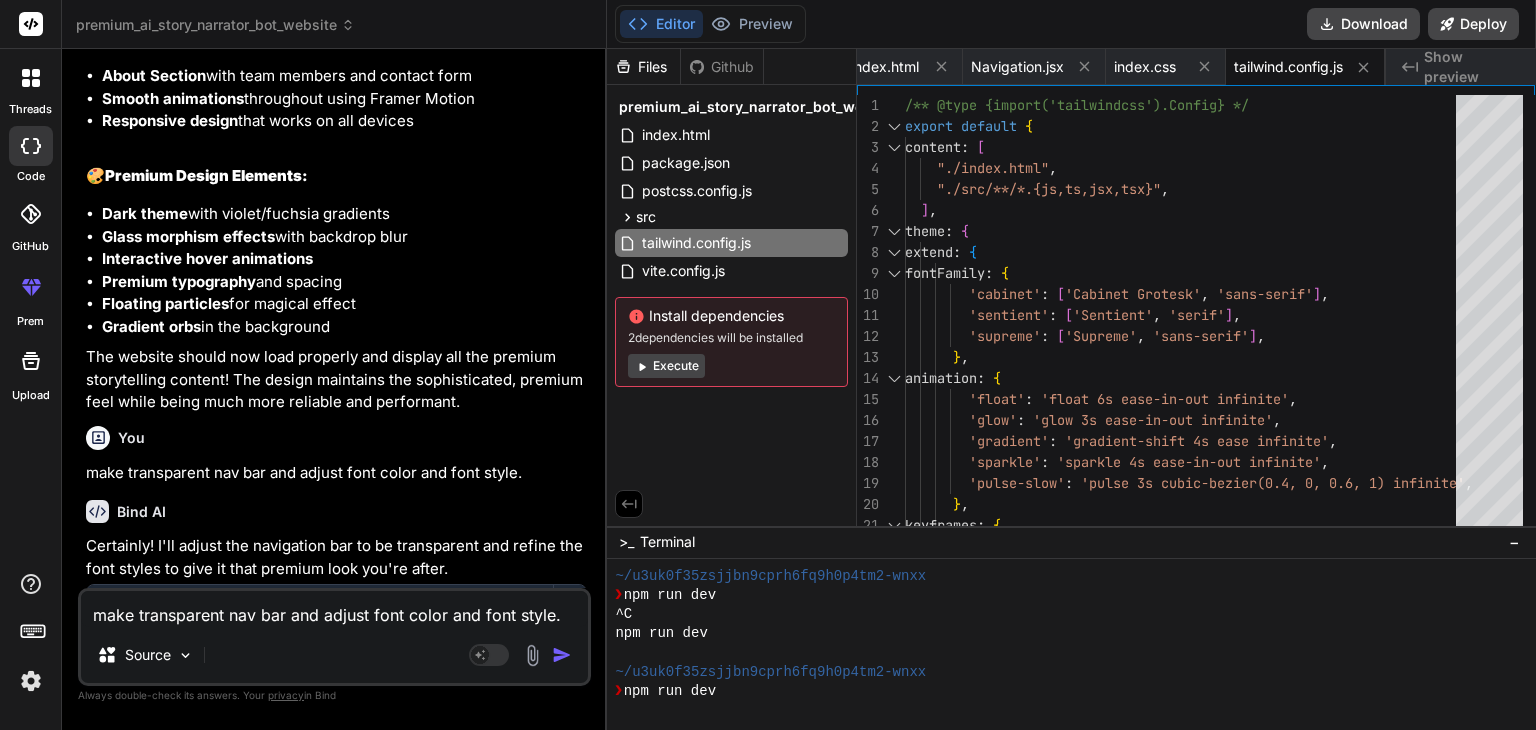 scroll, scrollTop: 1765, scrollLeft: 0, axis: vertical 